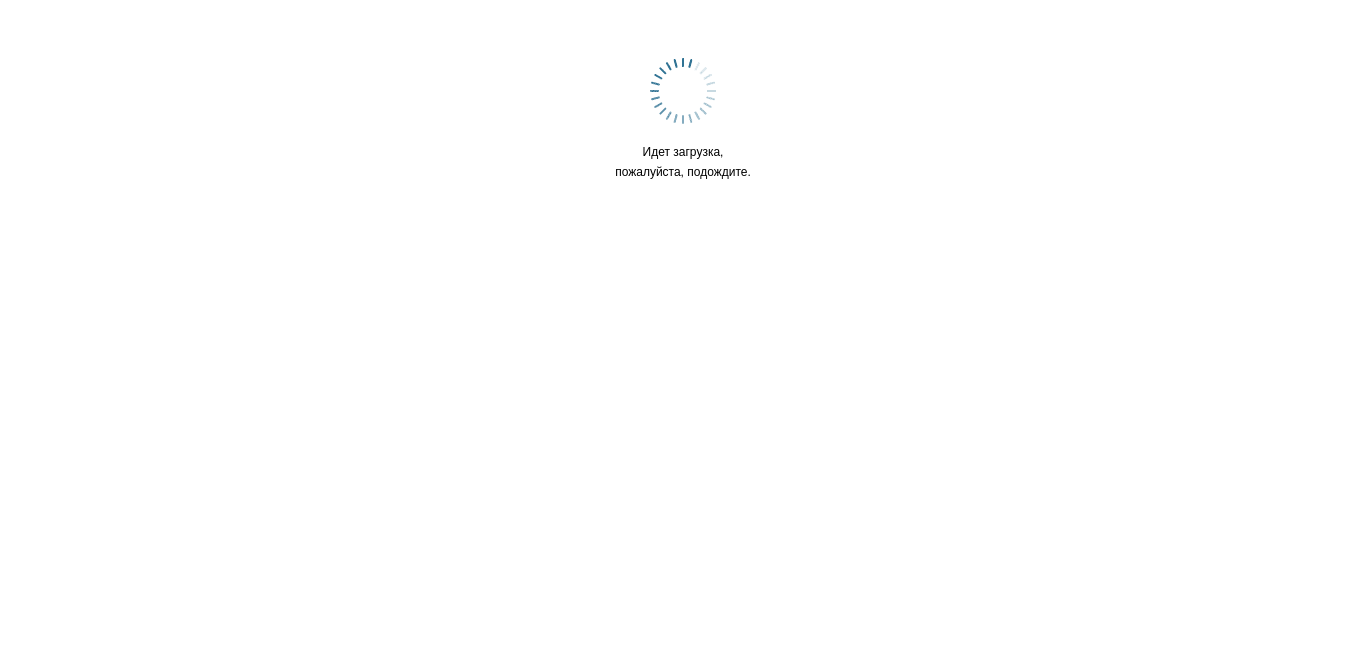 scroll, scrollTop: 0, scrollLeft: 0, axis: both 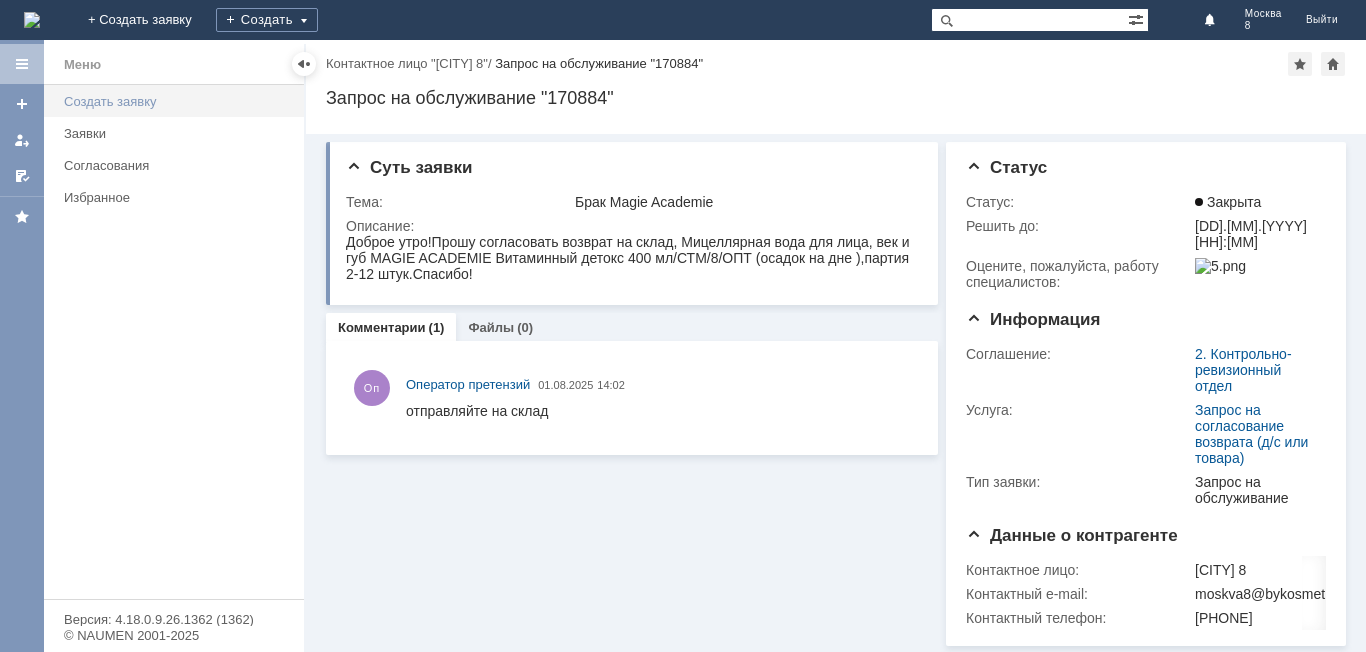 click on "Создать заявку" at bounding box center (178, 101) 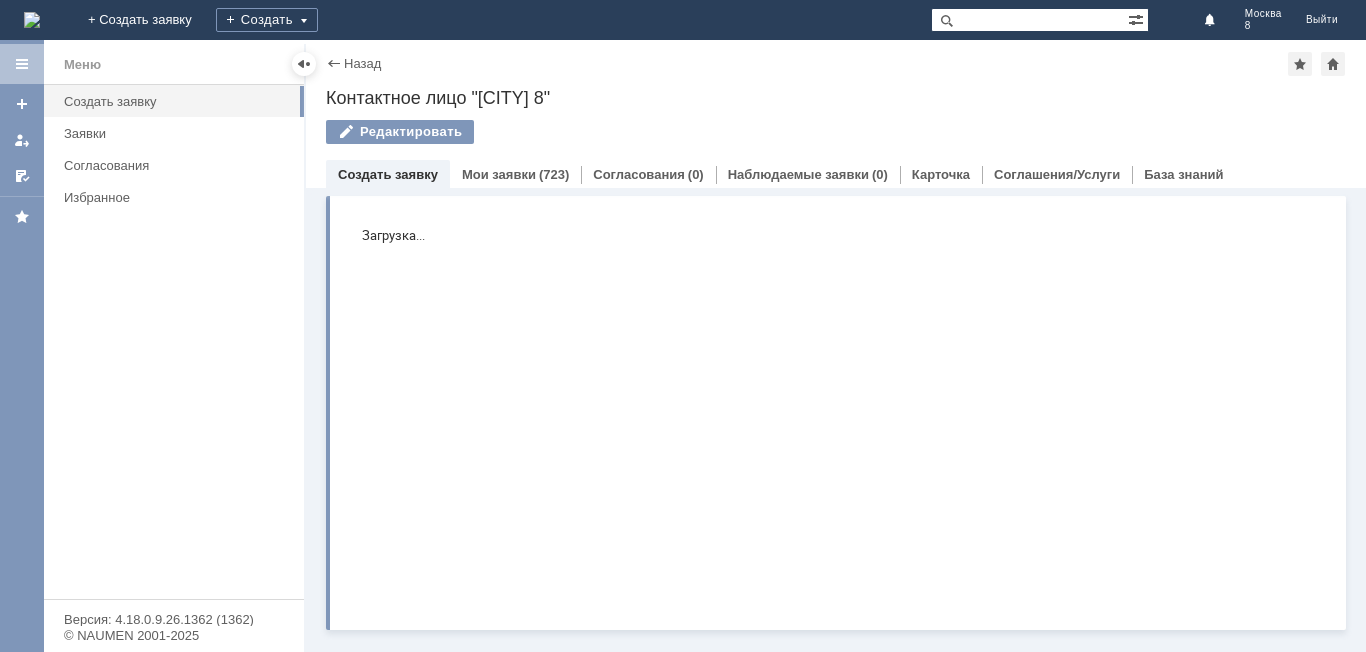 scroll, scrollTop: 0, scrollLeft: 0, axis: both 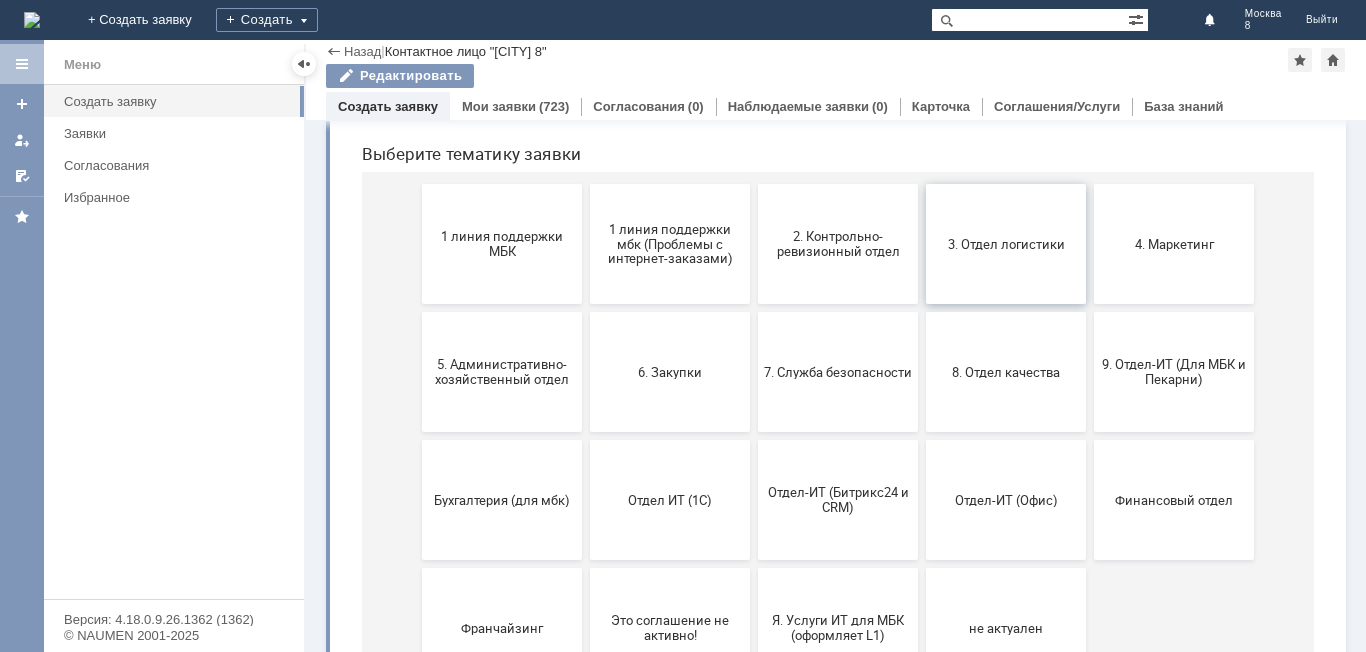 click on "3. Отдел логистики" at bounding box center (1006, 244) 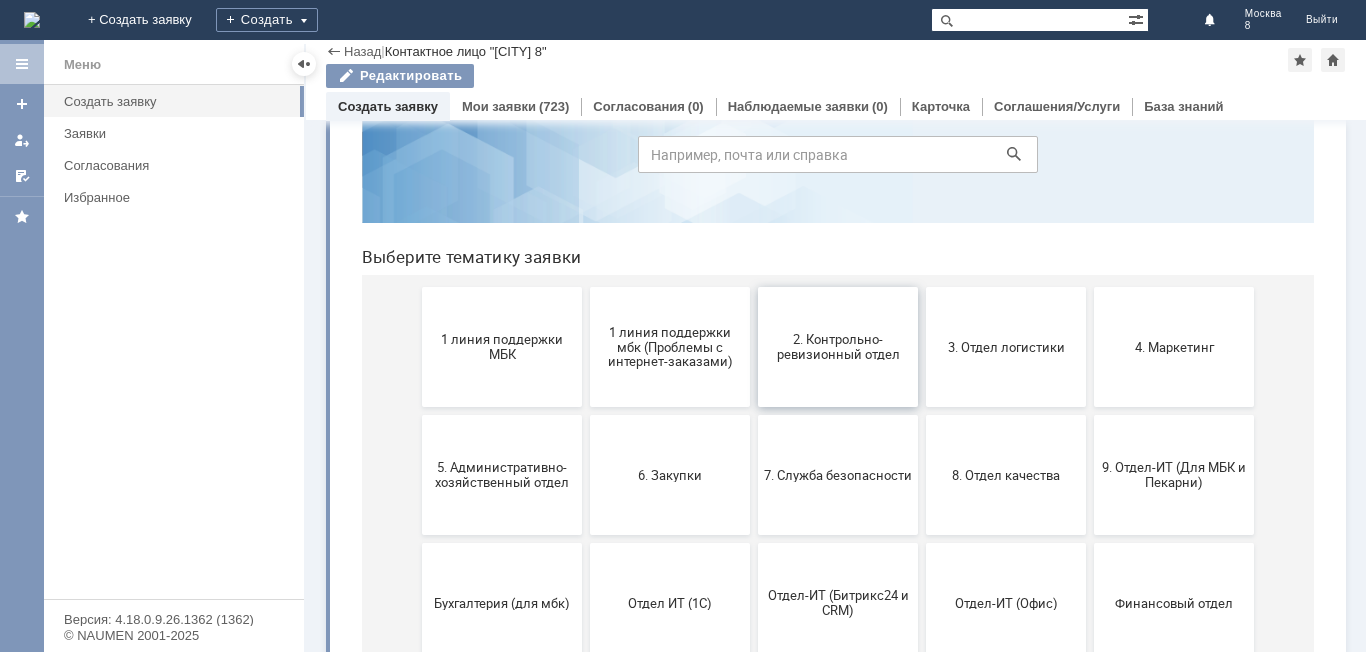 scroll, scrollTop: 200, scrollLeft: 0, axis: vertical 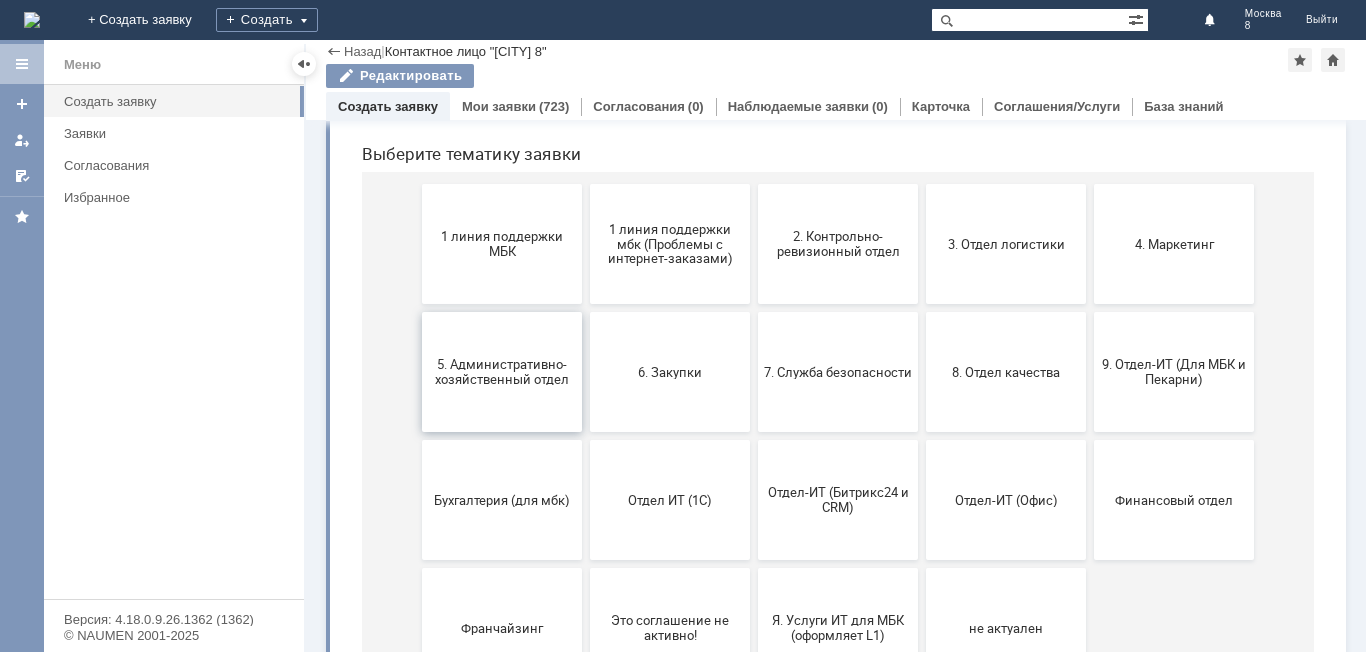 click on "5. Административно-хозяйственный отдел" at bounding box center [502, 372] 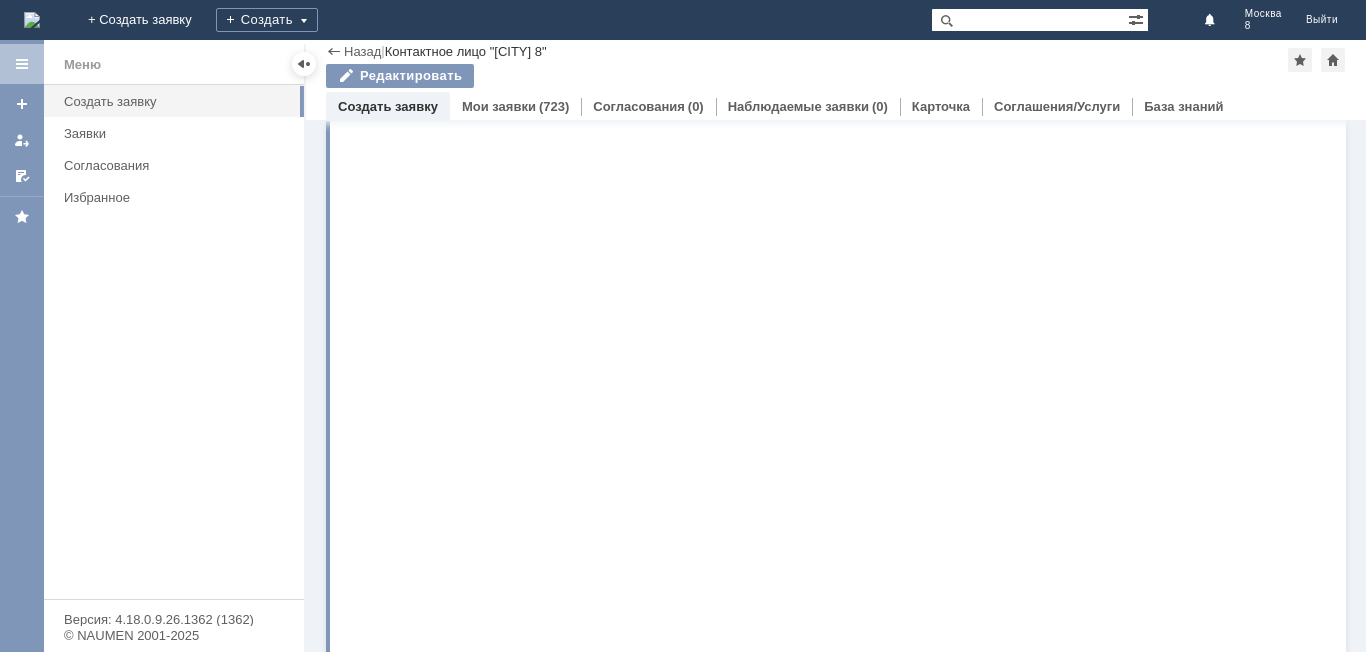 scroll, scrollTop: 0, scrollLeft: 0, axis: both 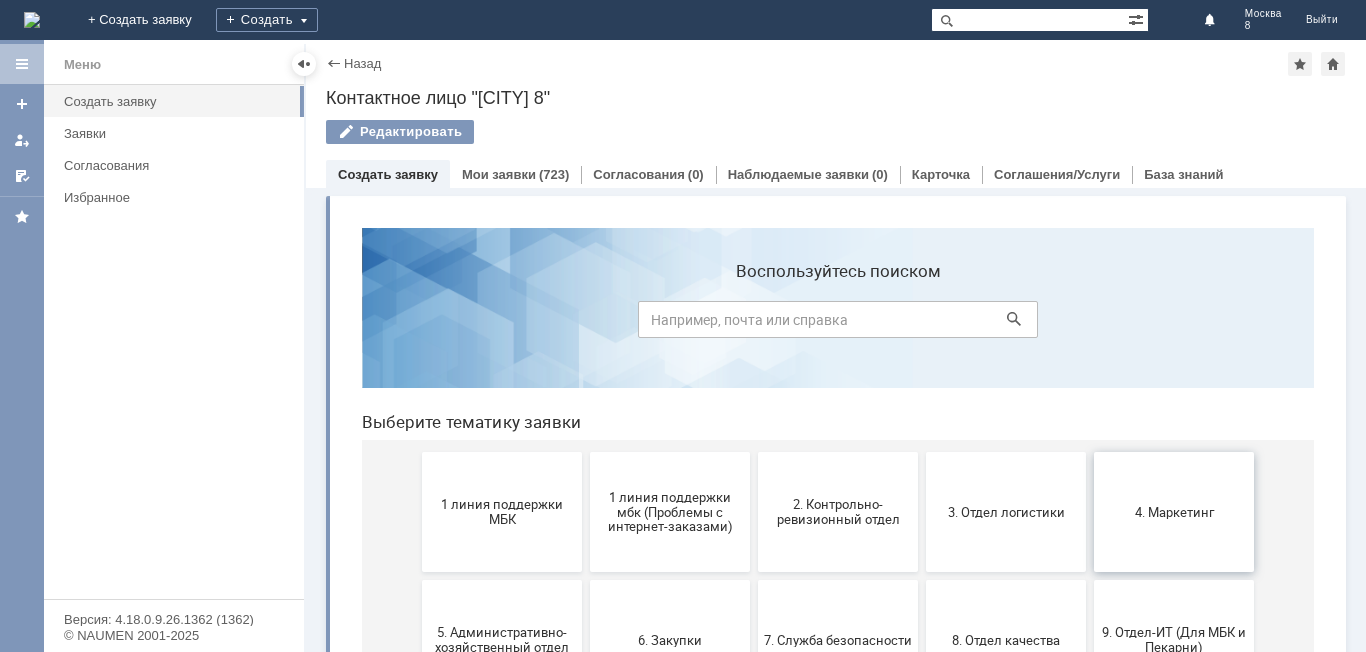 click on "4. Маркетинг" at bounding box center (1174, 512) 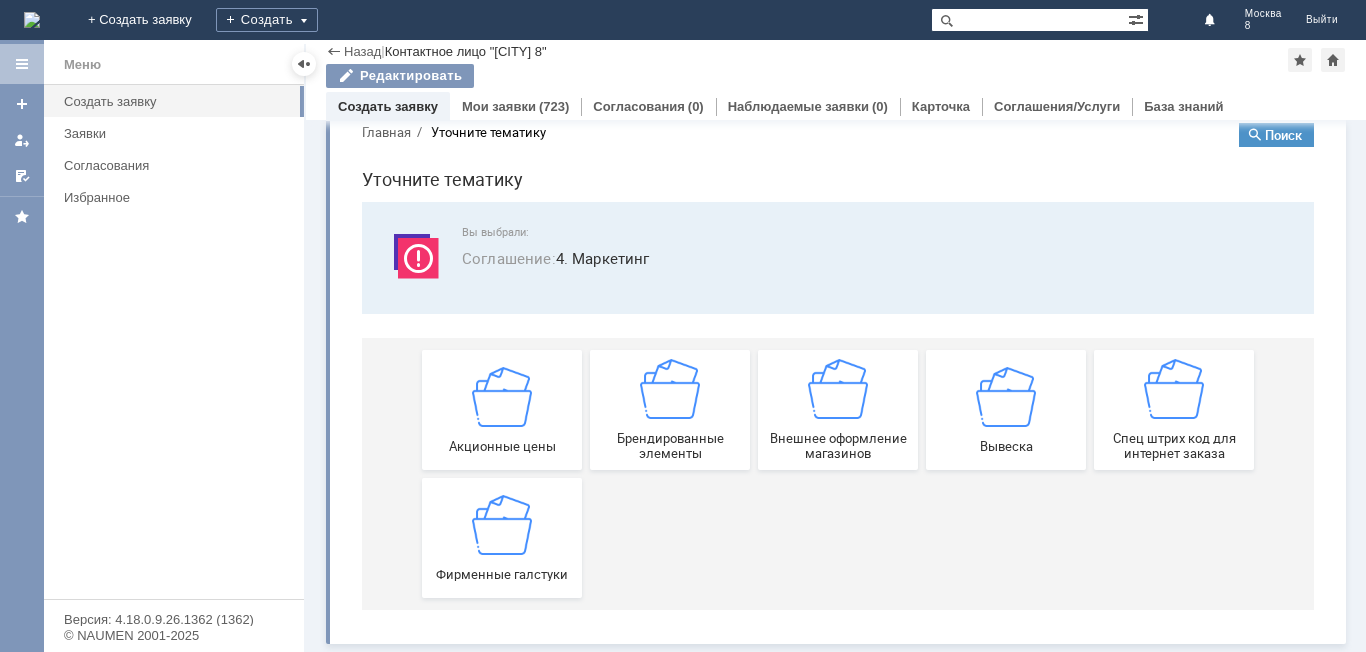 scroll, scrollTop: 38, scrollLeft: 0, axis: vertical 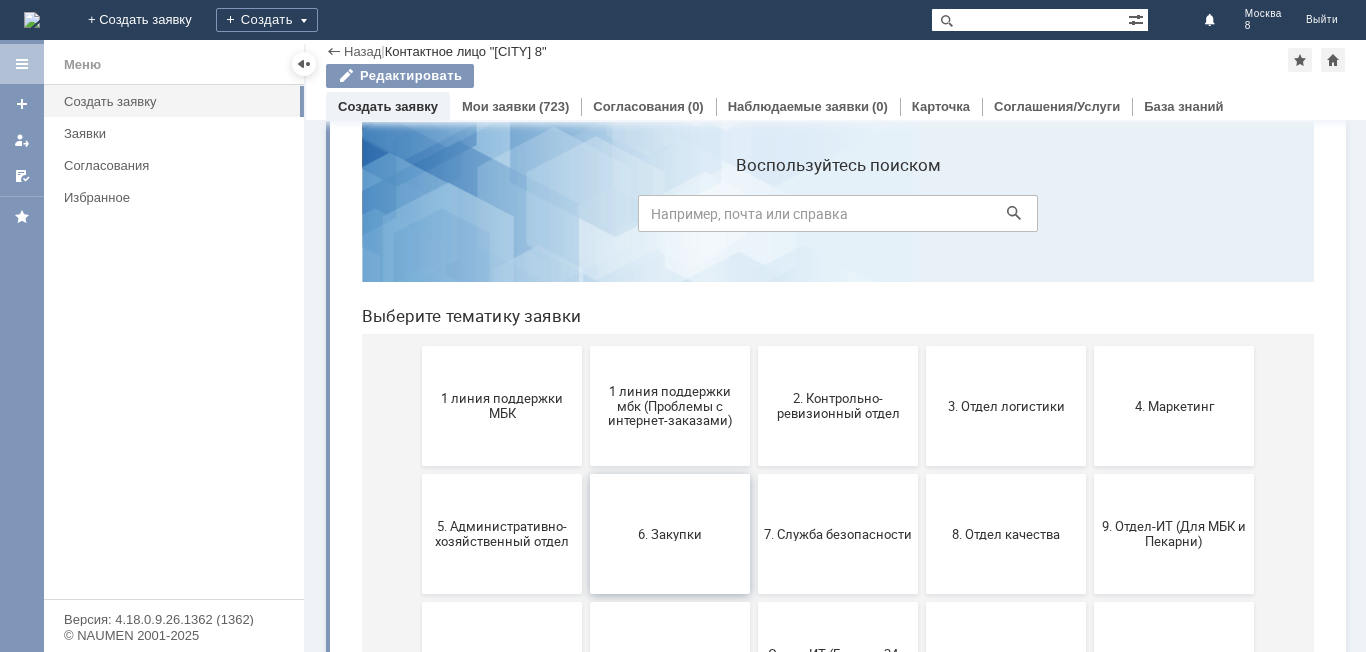 click on "6. Закупки" at bounding box center [670, 534] 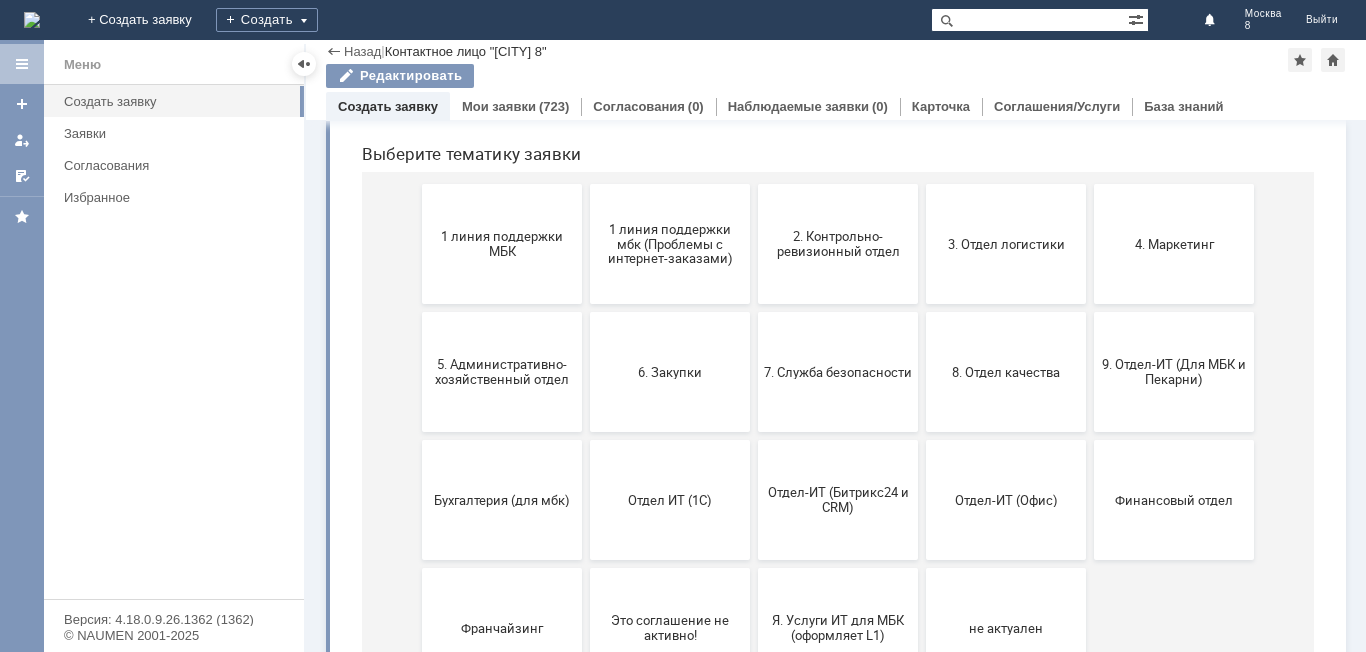 scroll, scrollTop: 291, scrollLeft: 0, axis: vertical 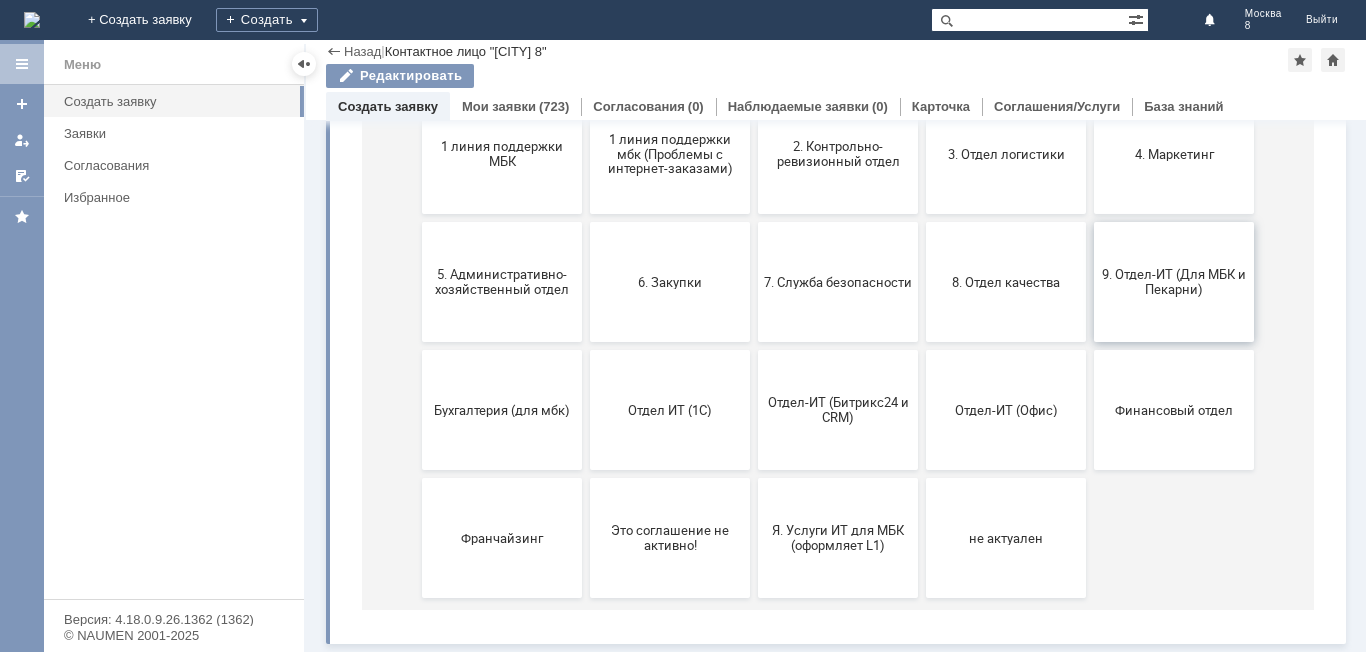 click on "9. Отдел-ИТ (Для МБК и Пекарни)" at bounding box center (1174, 282) 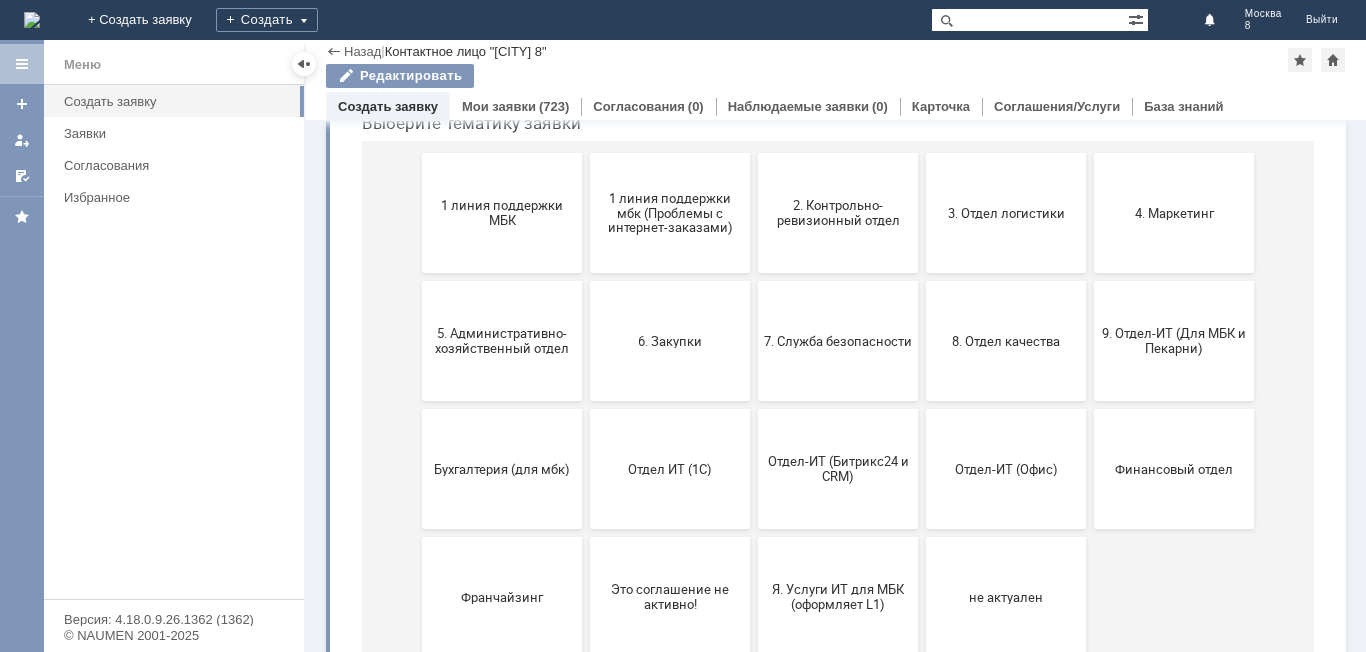 scroll, scrollTop: 266, scrollLeft: 0, axis: vertical 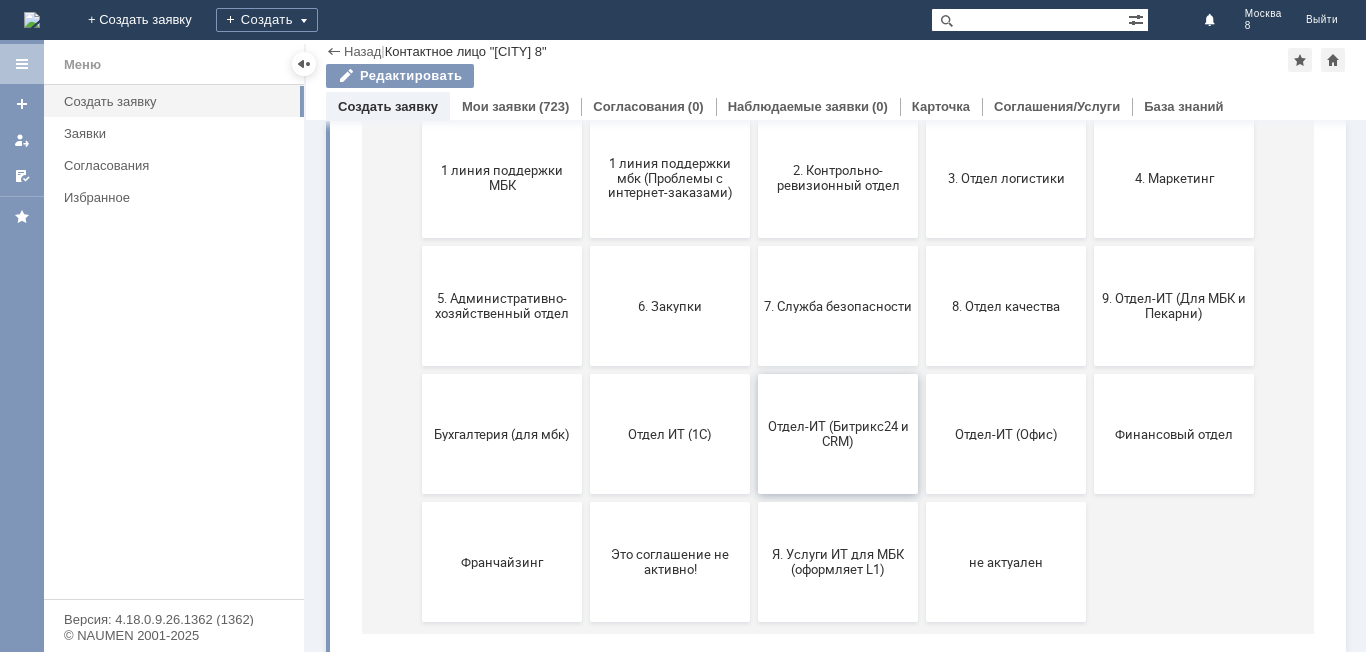 click on "Отдел-ИТ (Битрикс24 и CRM)" at bounding box center (838, 434) 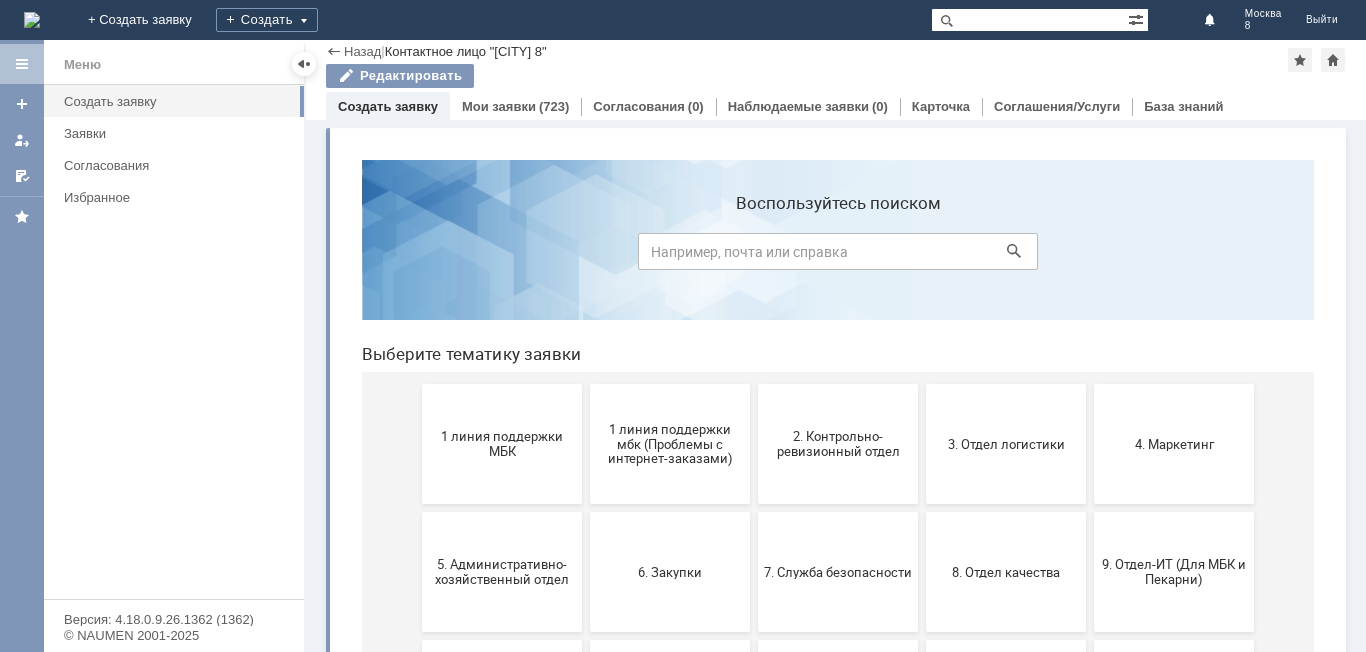 scroll, scrollTop: 200, scrollLeft: 0, axis: vertical 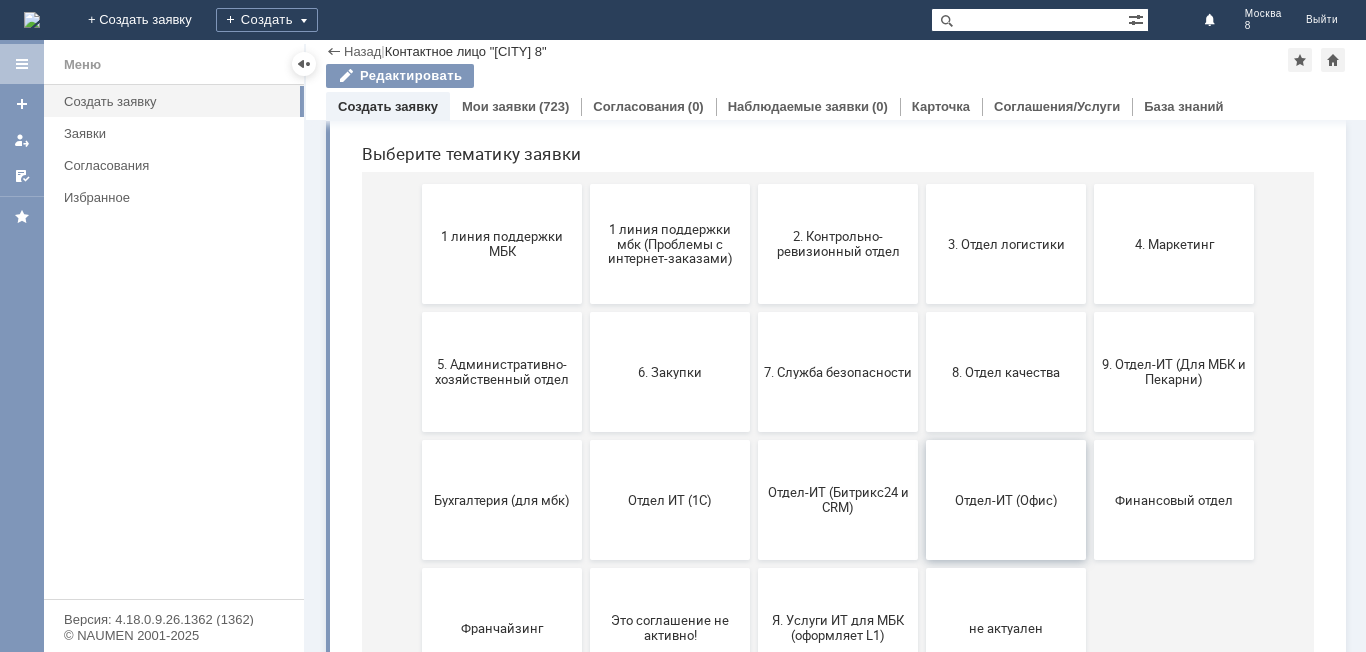 click on "Отдел-ИТ (Офис)" at bounding box center [1006, 499] 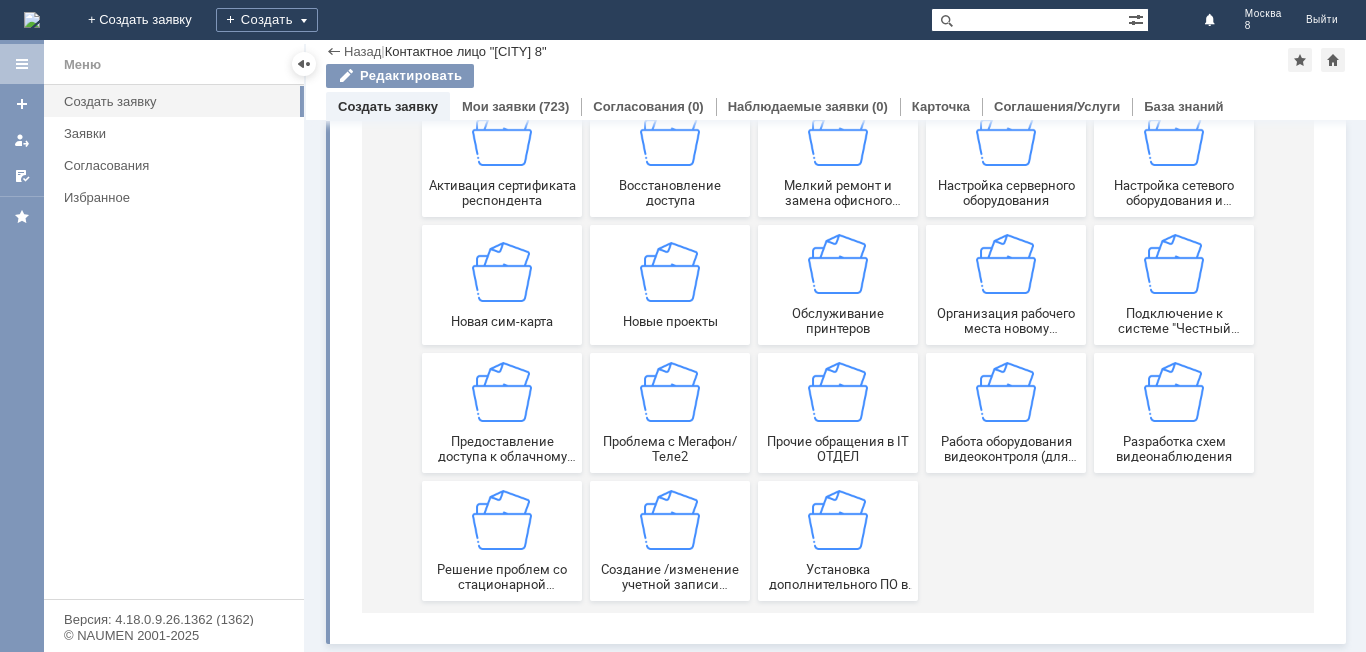 scroll, scrollTop: 291, scrollLeft: 0, axis: vertical 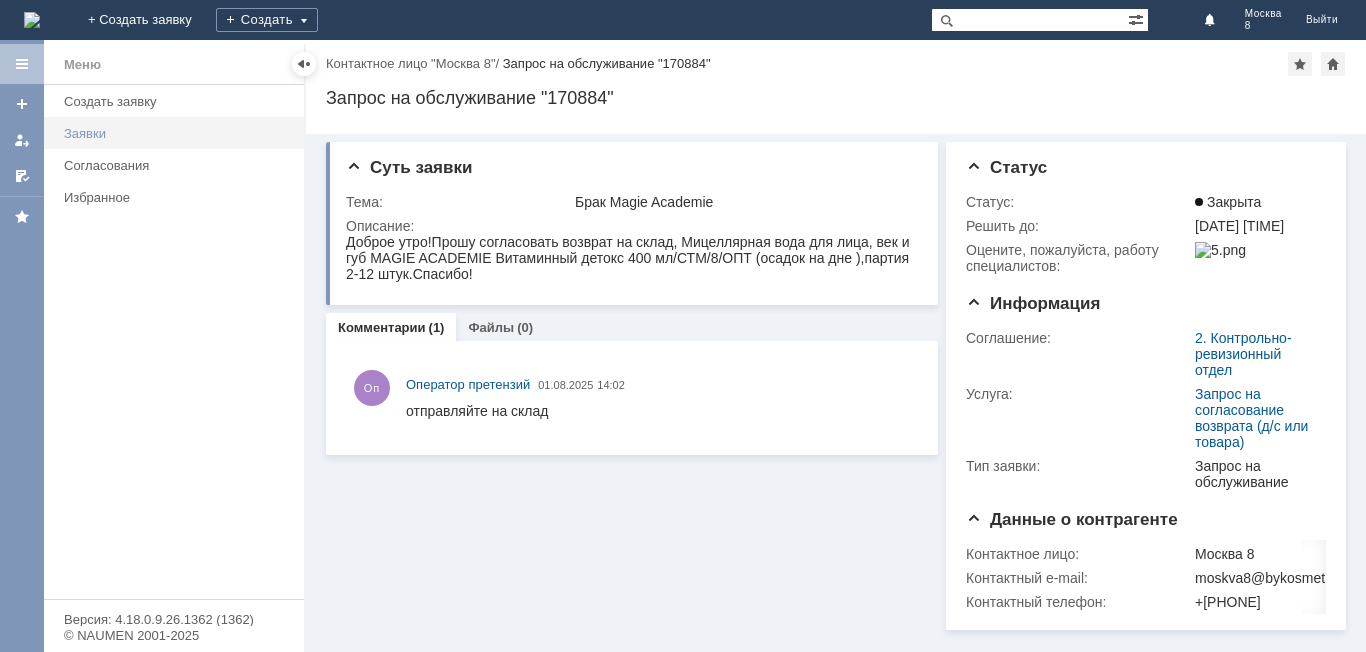 click on "Заявки" at bounding box center [178, 133] 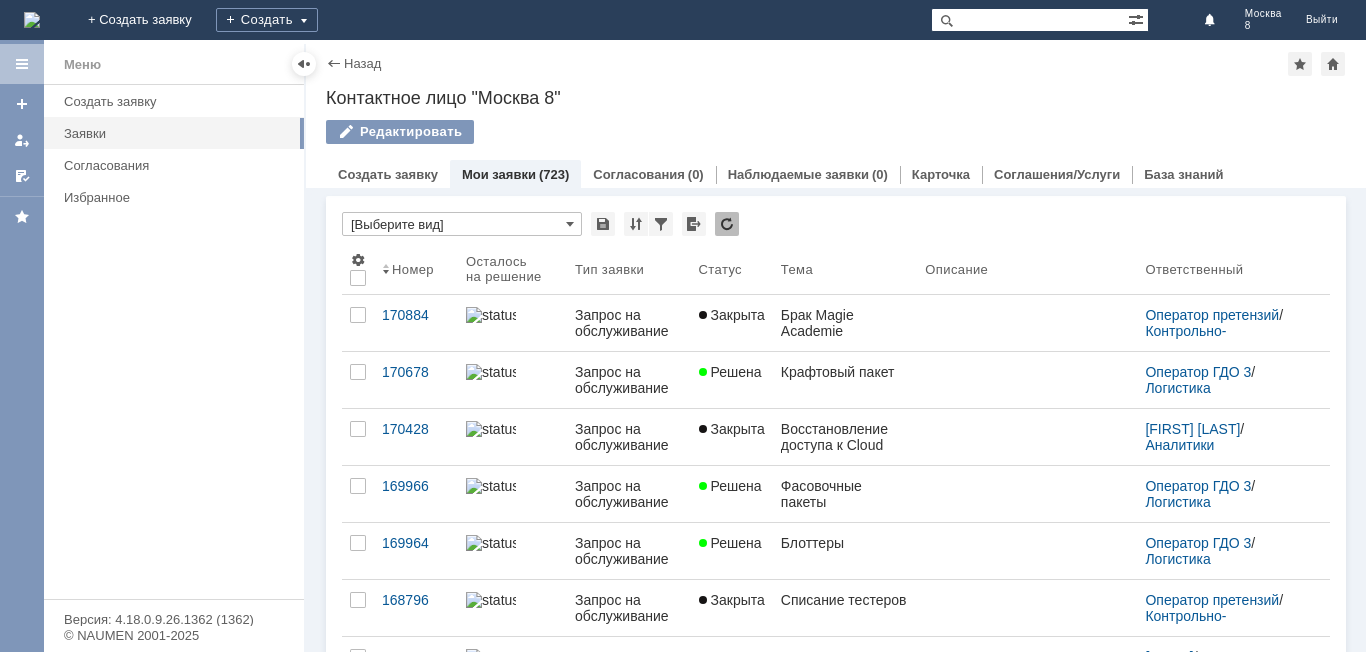 scroll, scrollTop: 0, scrollLeft: 0, axis: both 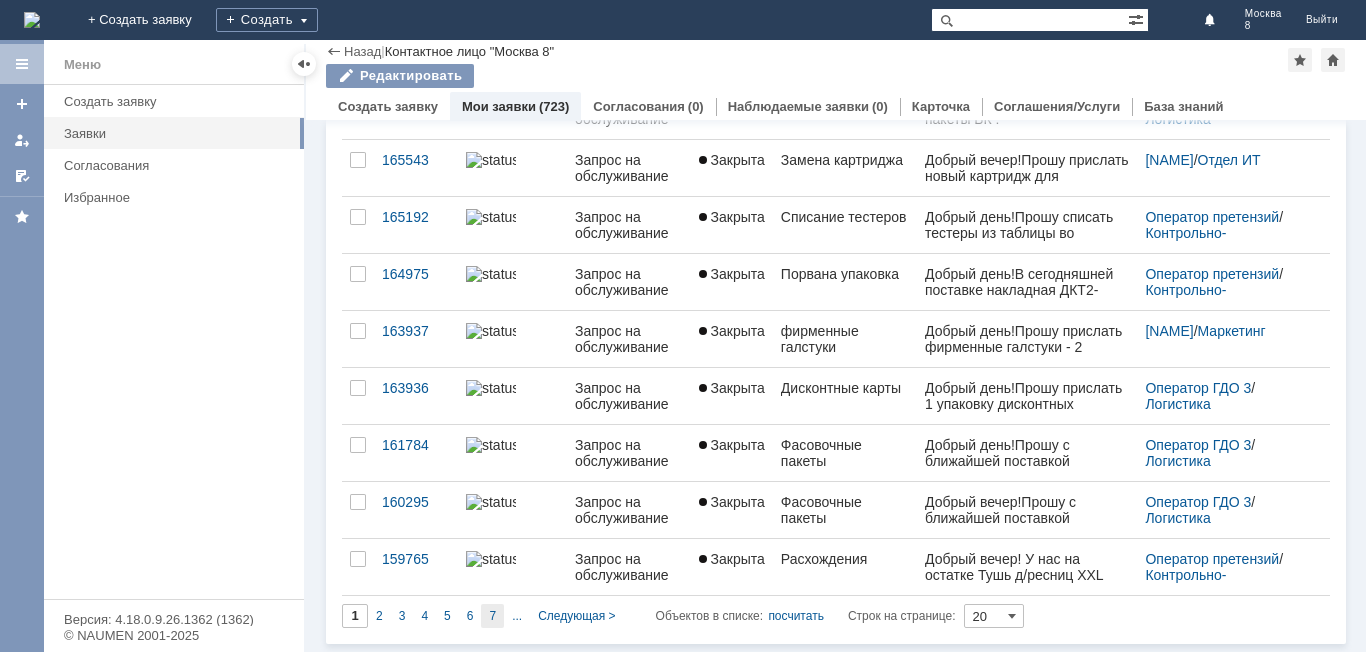 click on "7" at bounding box center (492, 616) 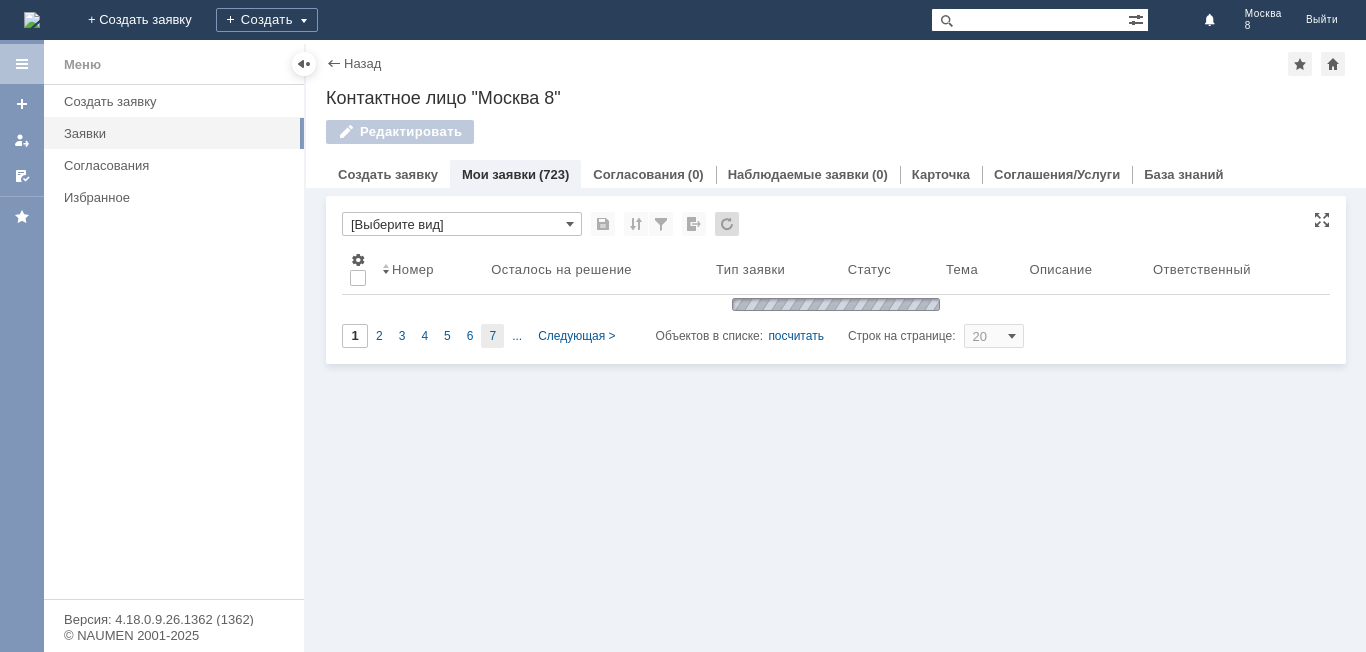type on "7" 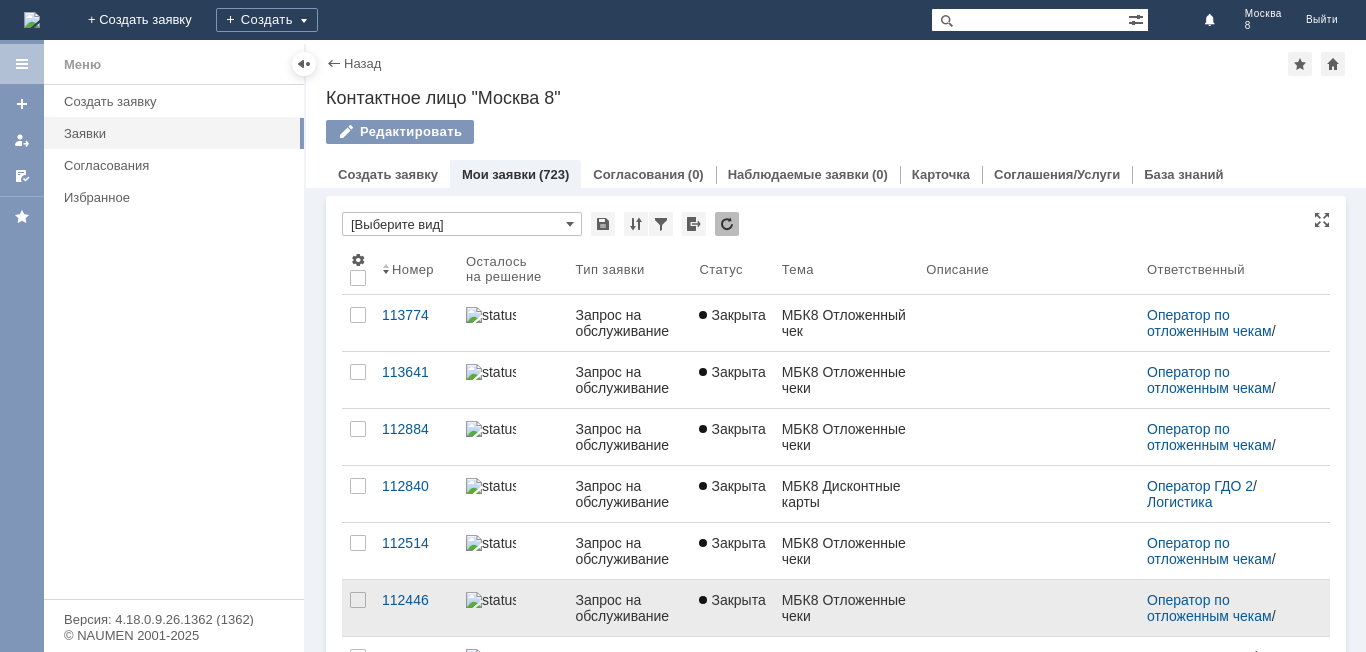 scroll, scrollTop: 0, scrollLeft: 0, axis: both 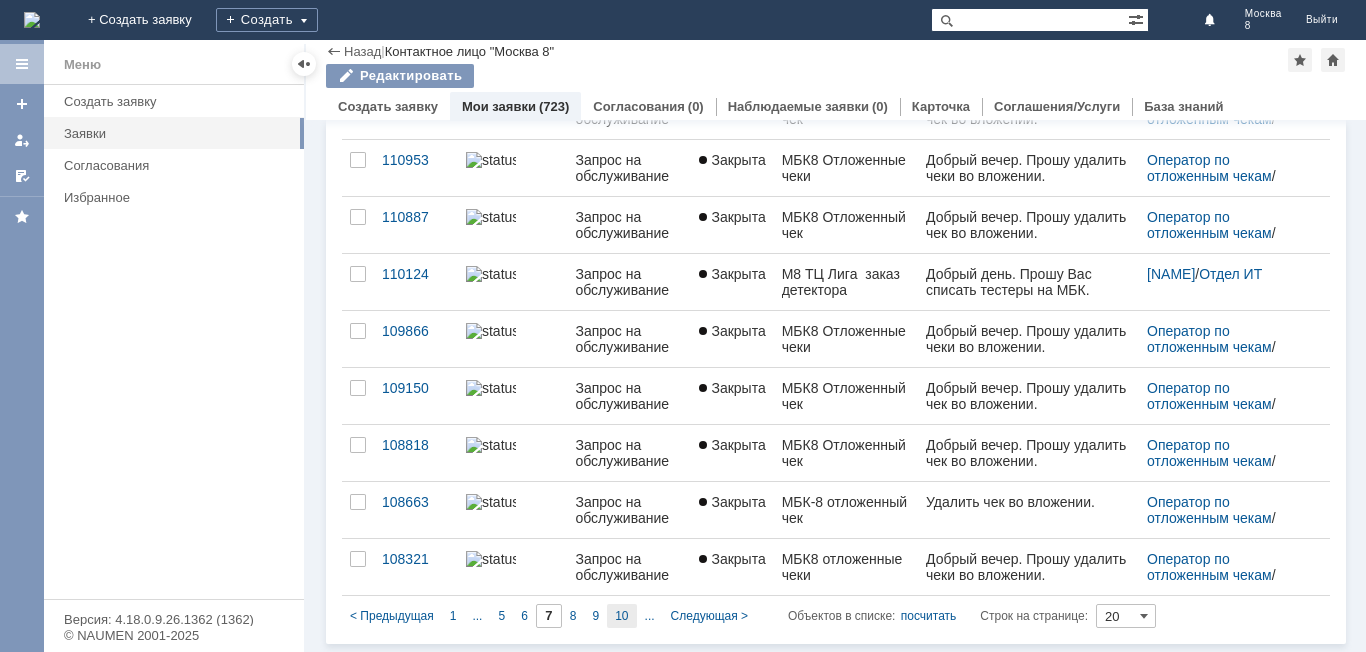 click on "10" at bounding box center [621, 616] 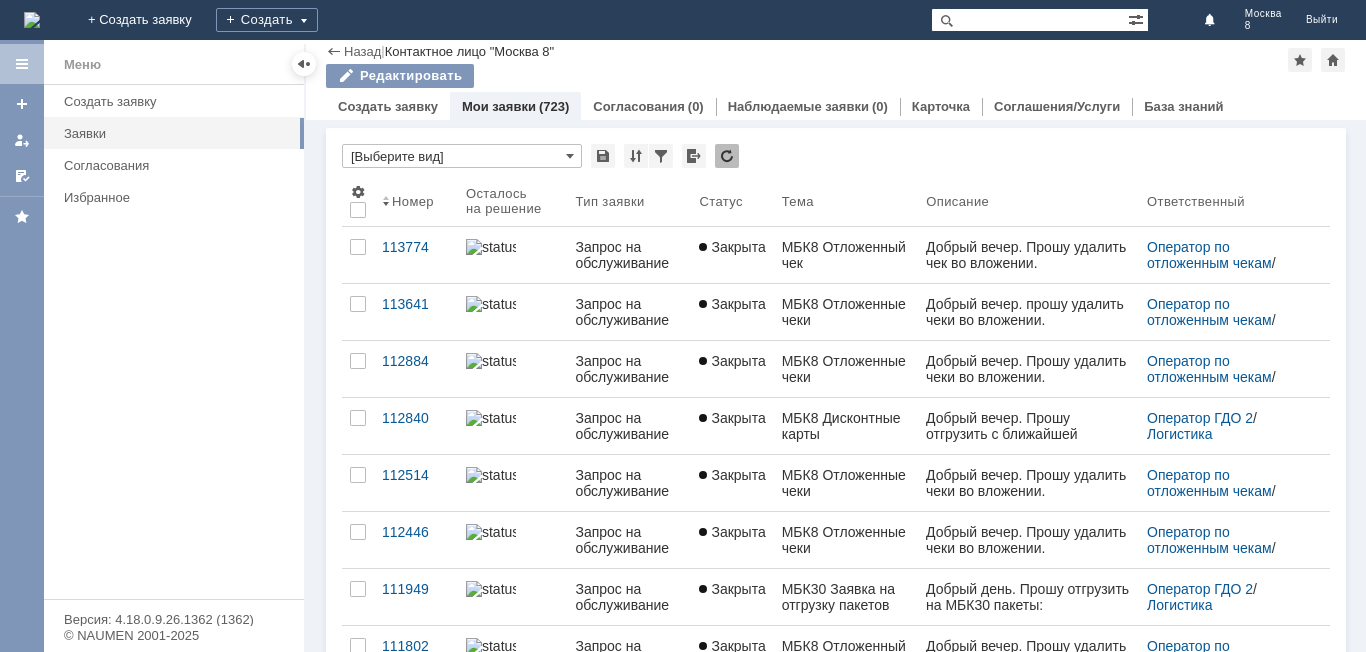 type on "10" 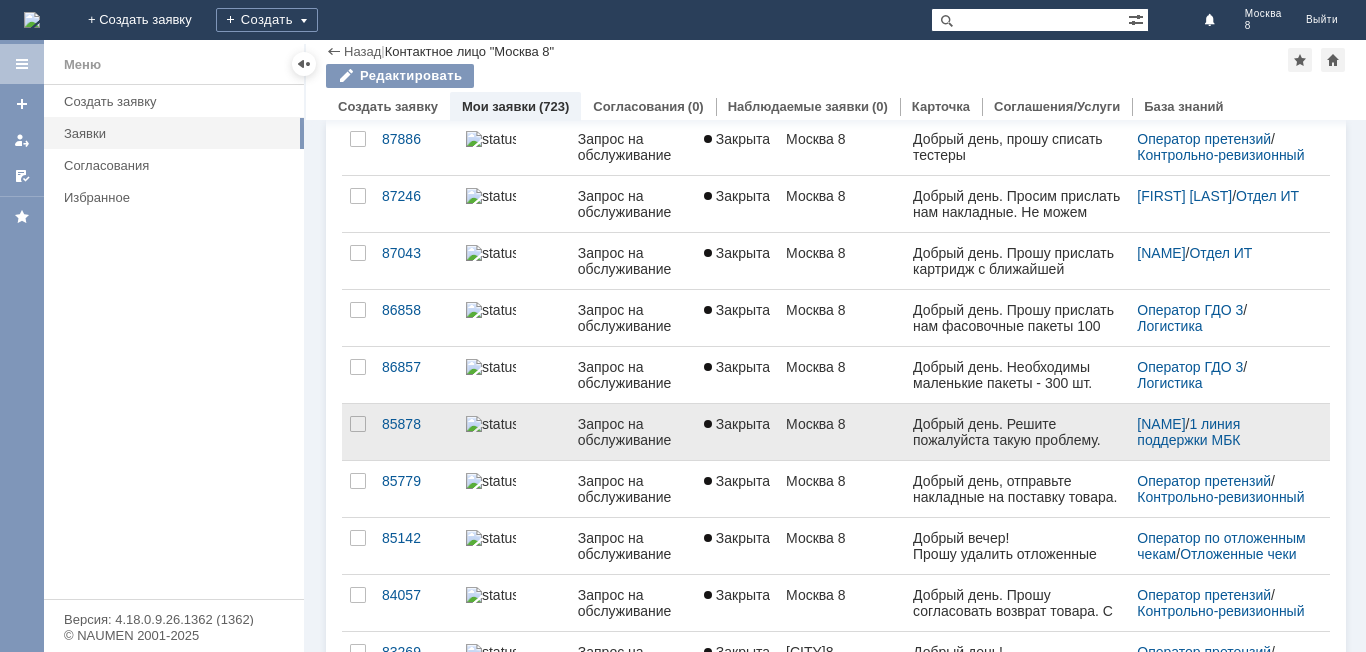 click on "Москва 8" at bounding box center [841, 432] 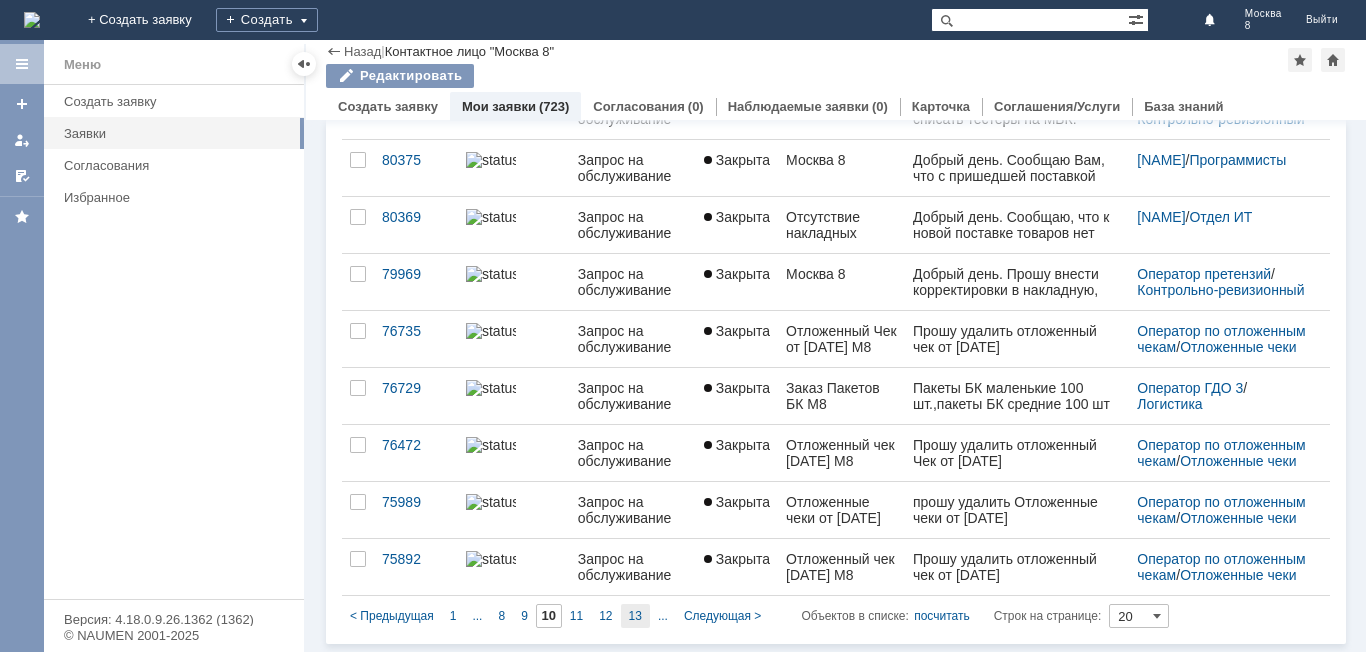 click on "13" at bounding box center [635, 616] 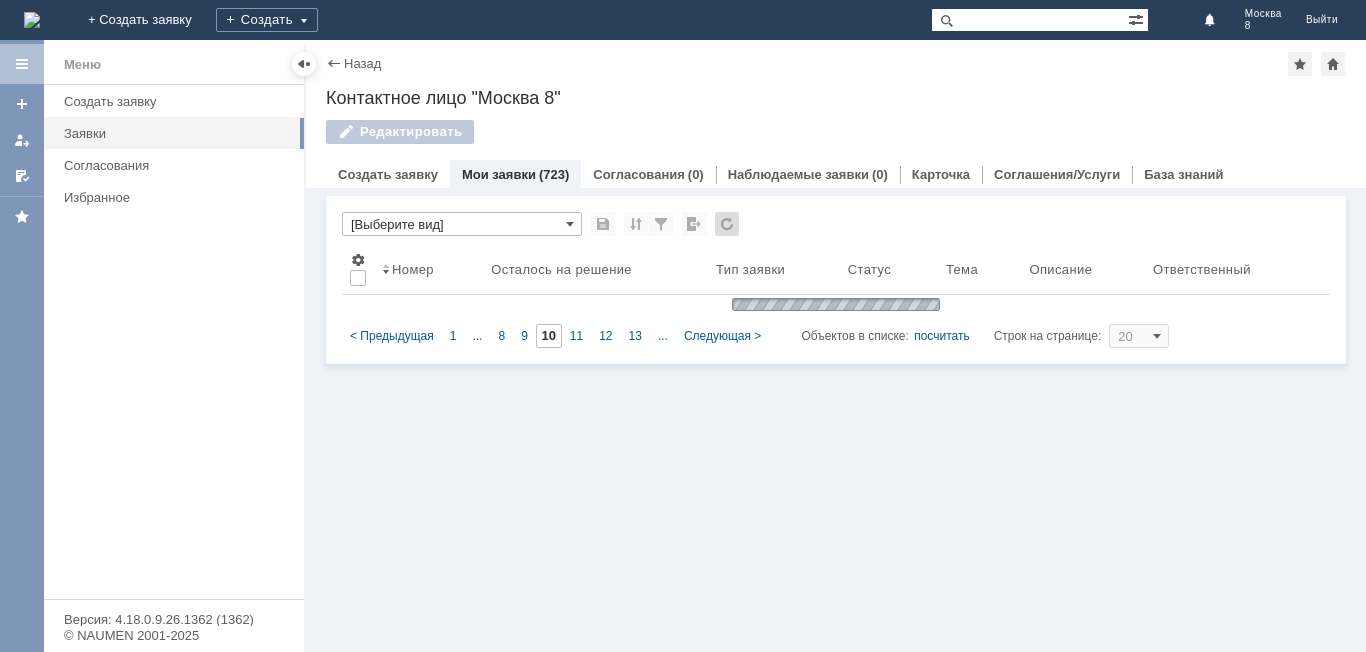 type on "13" 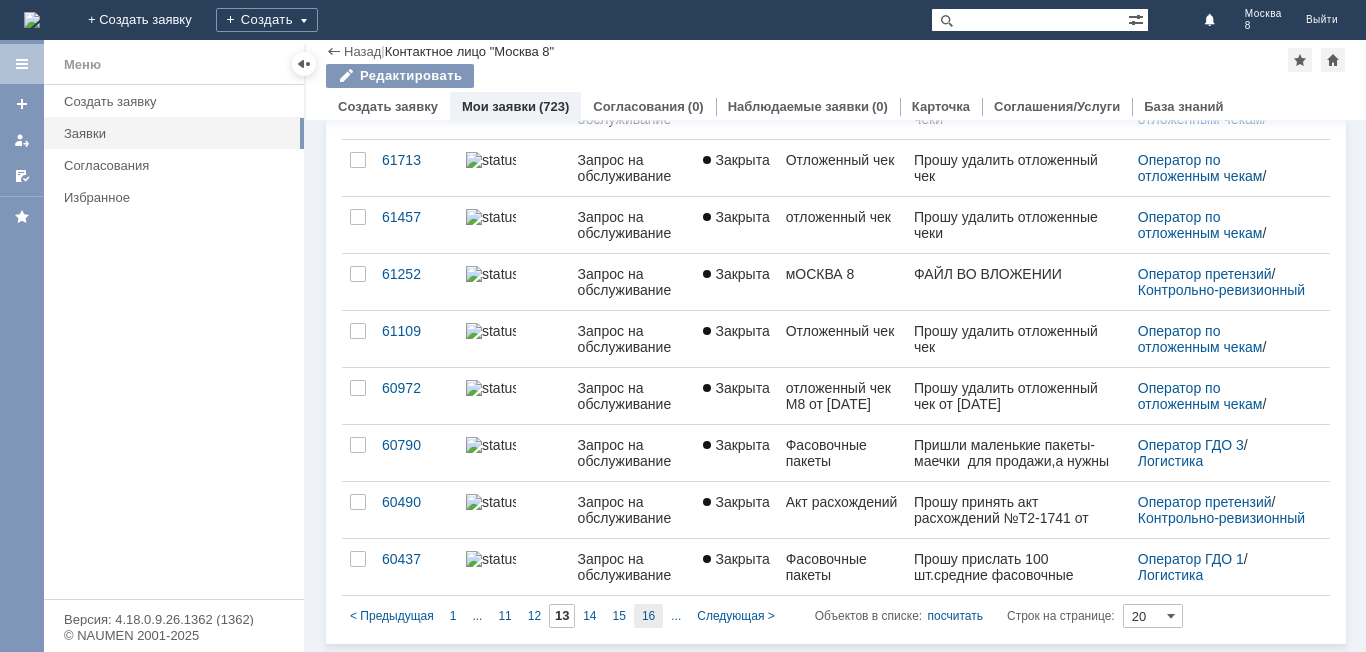 click on "16" at bounding box center [648, 616] 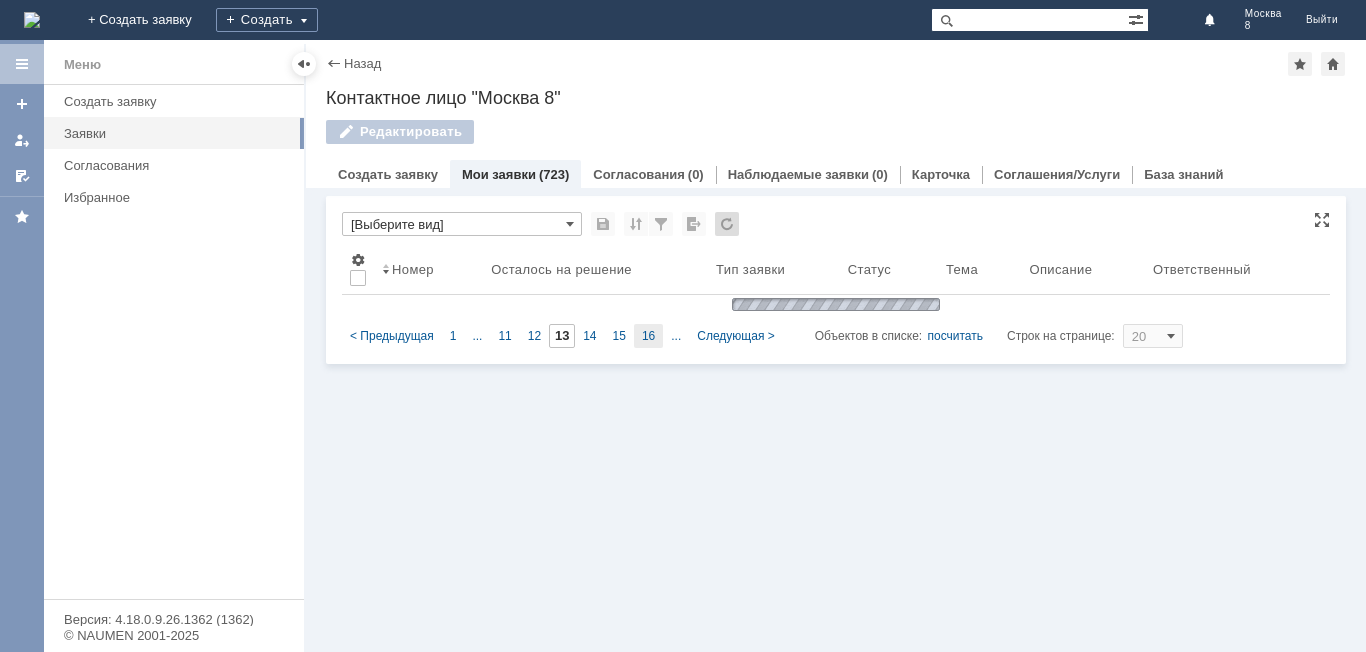 type on "16" 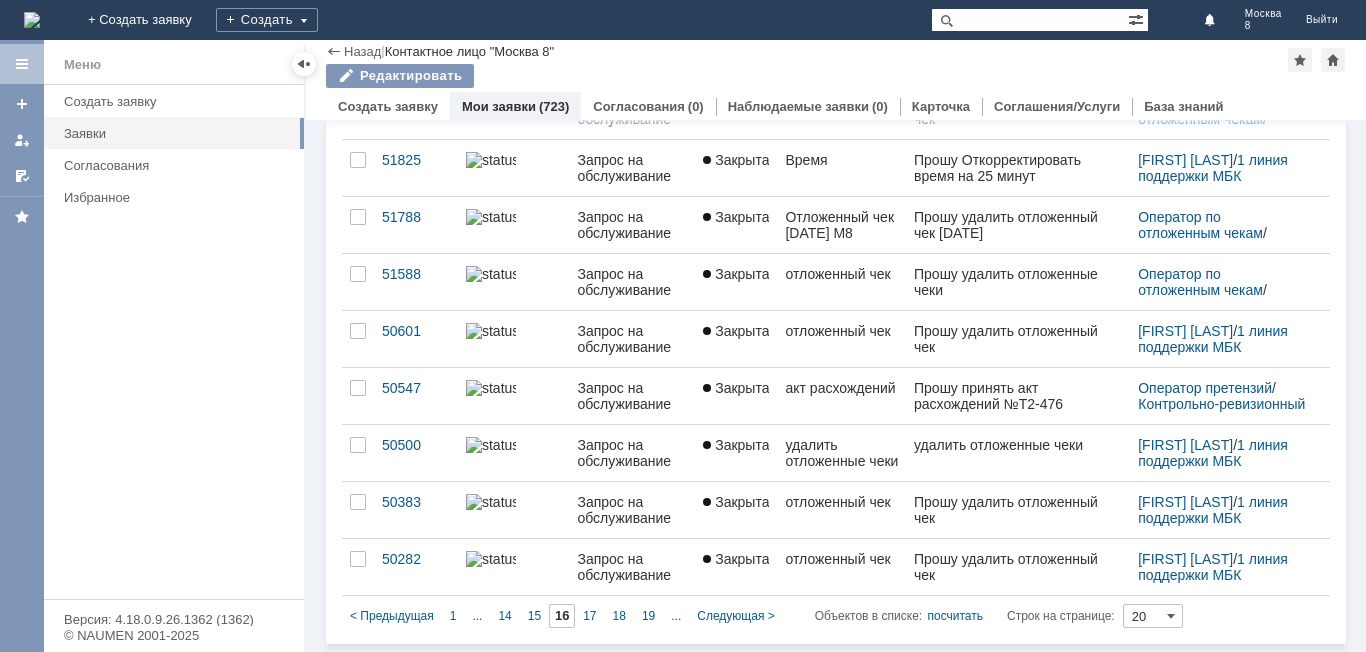 click on "19" at bounding box center [648, 616] 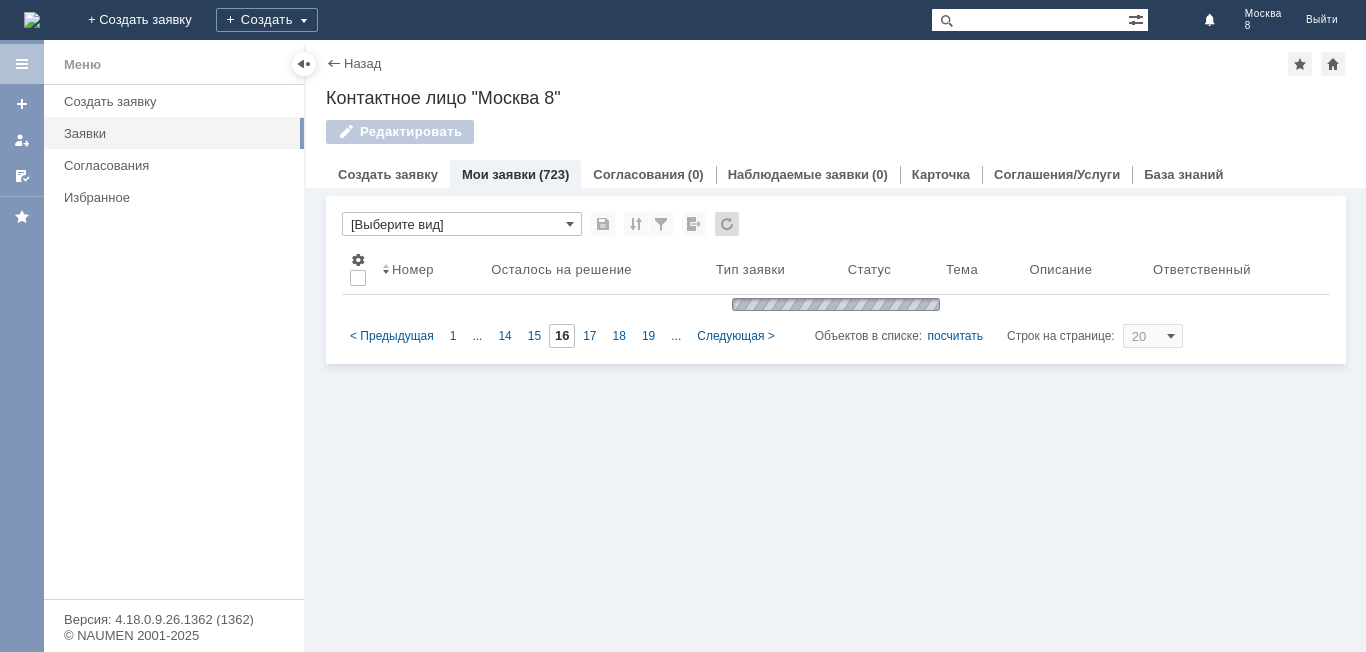type on "19" 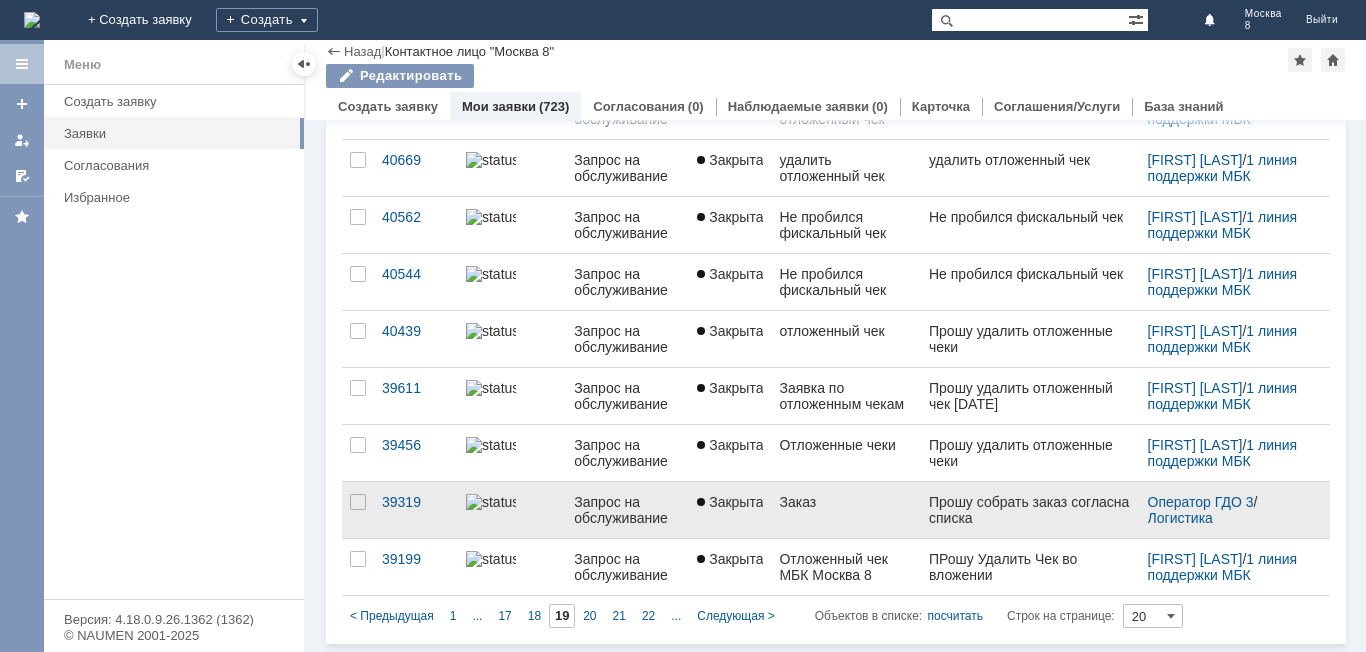 click on "Заказ" at bounding box center [845, 502] 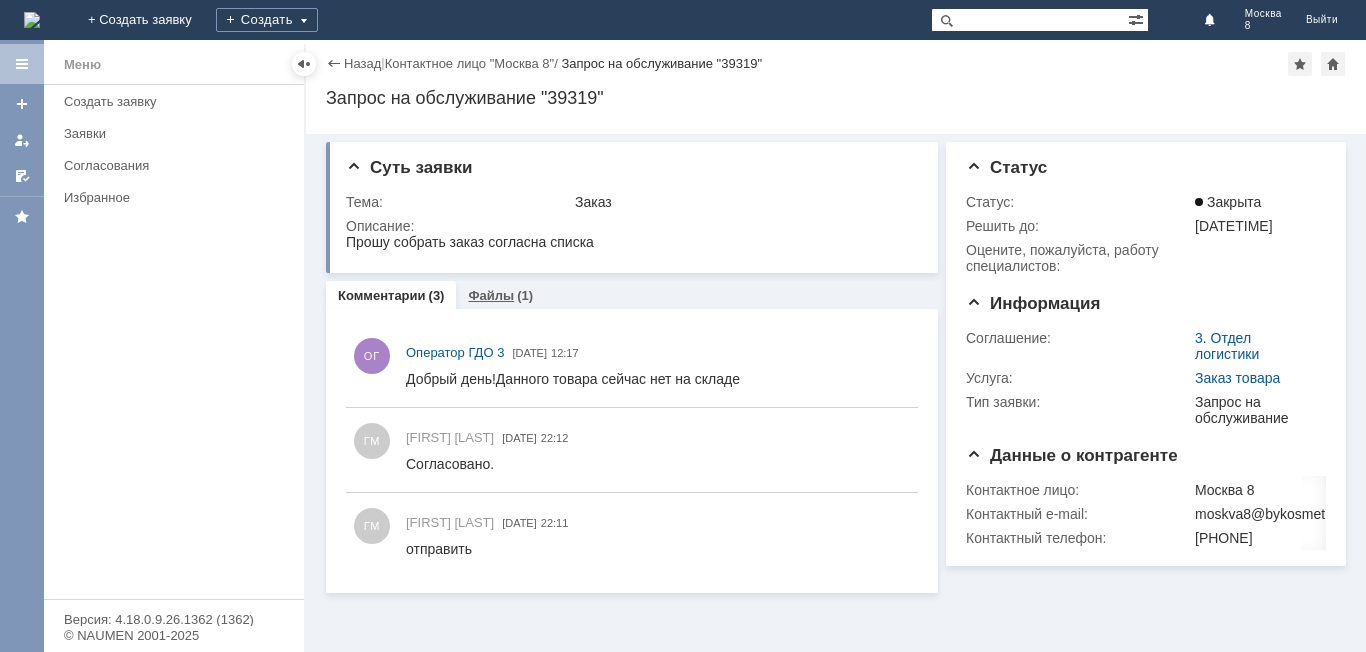 click on "Файлы" at bounding box center (491, 295) 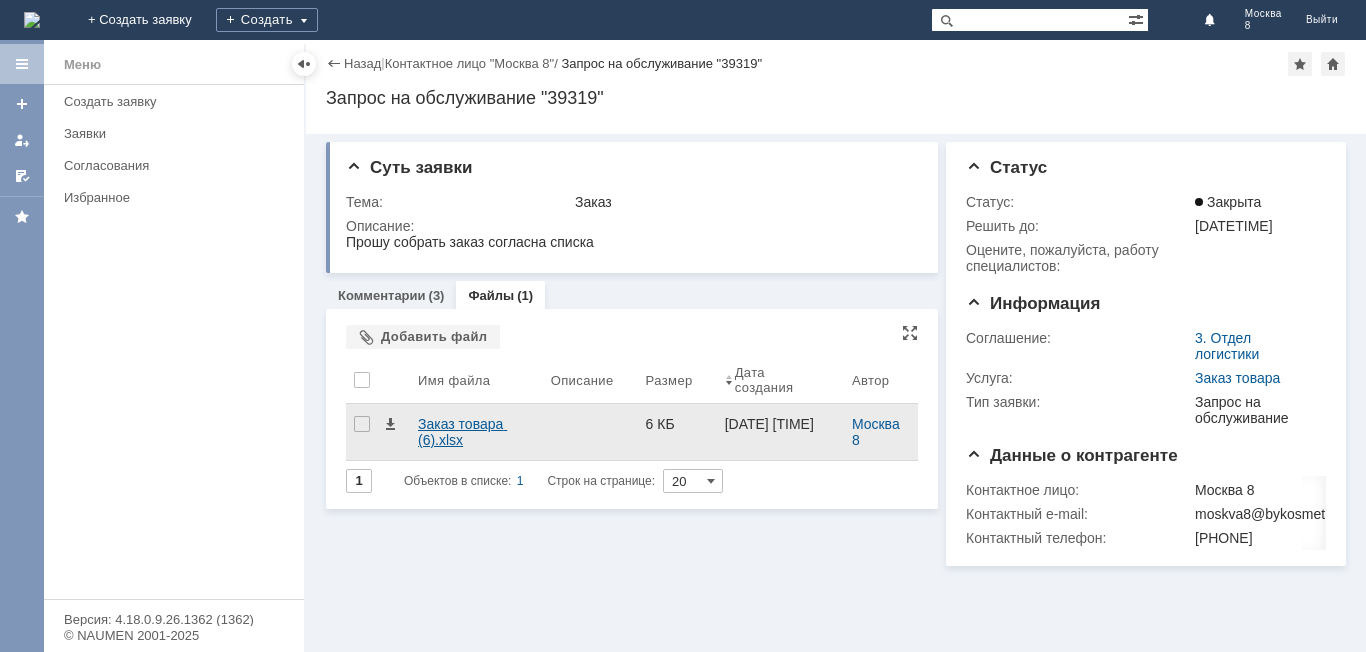 click on "Заказ товара (6).xlsx" at bounding box center (476, 432) 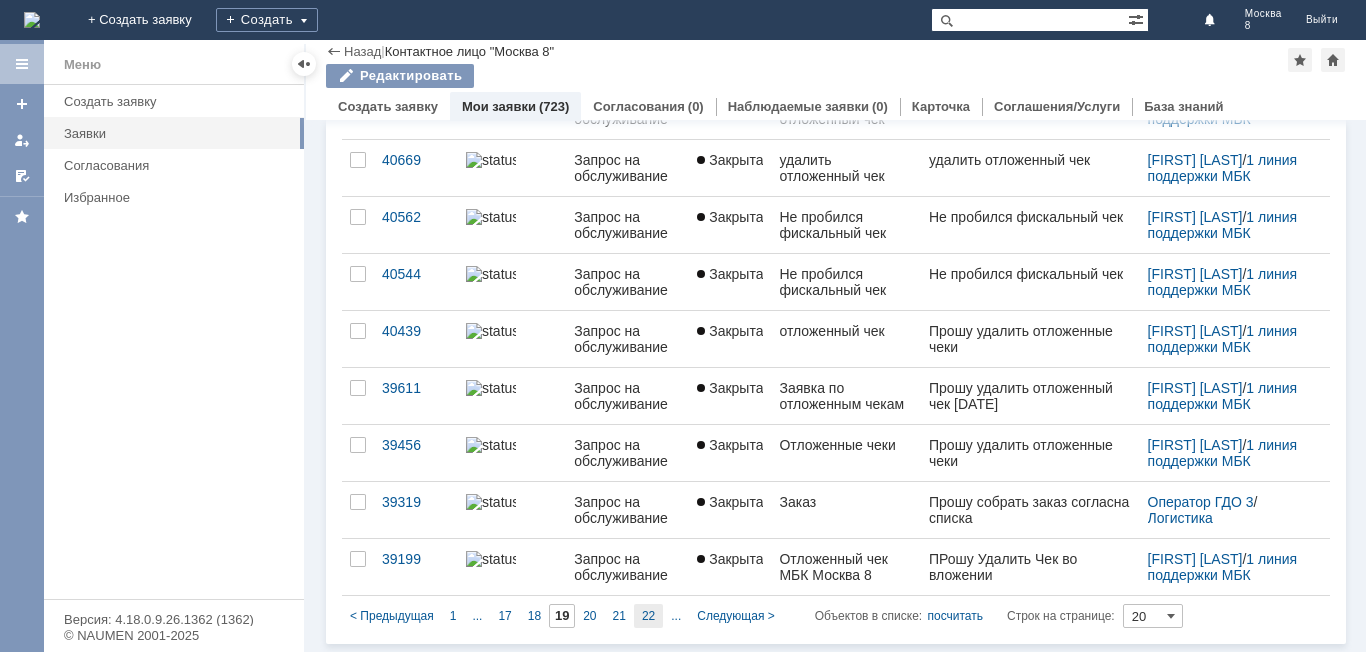 click on "22" at bounding box center [648, 616] 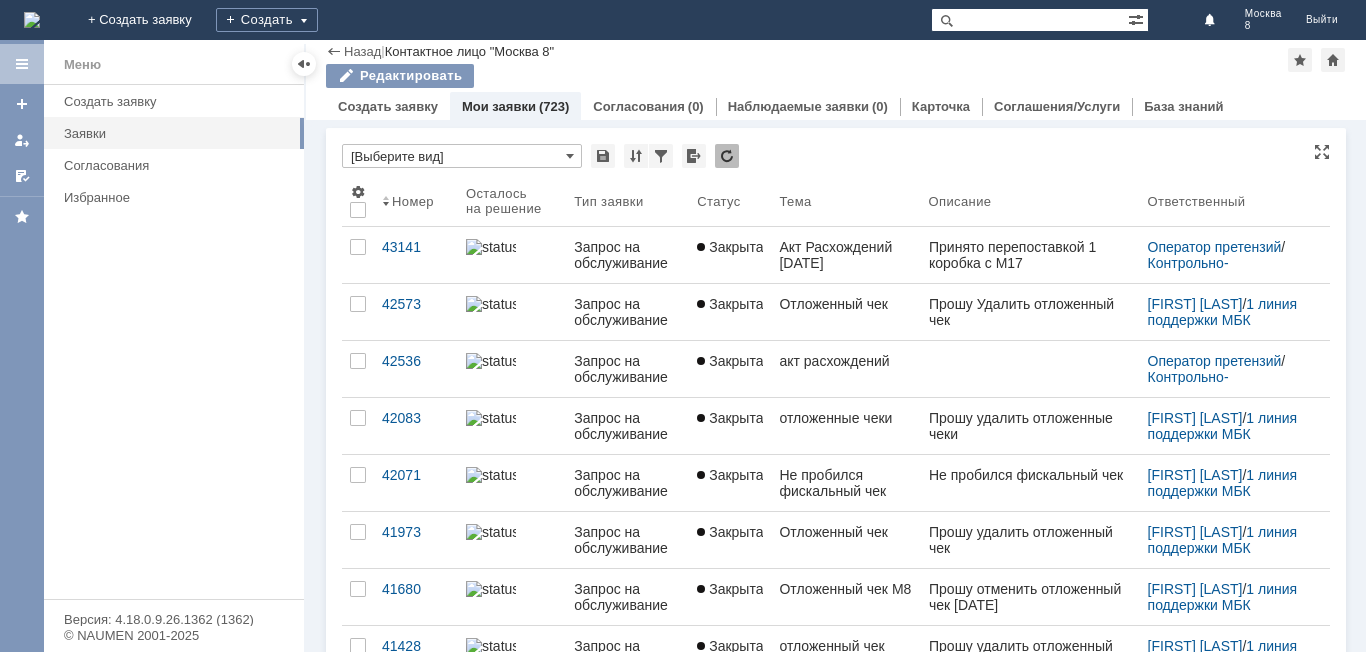 type on "22" 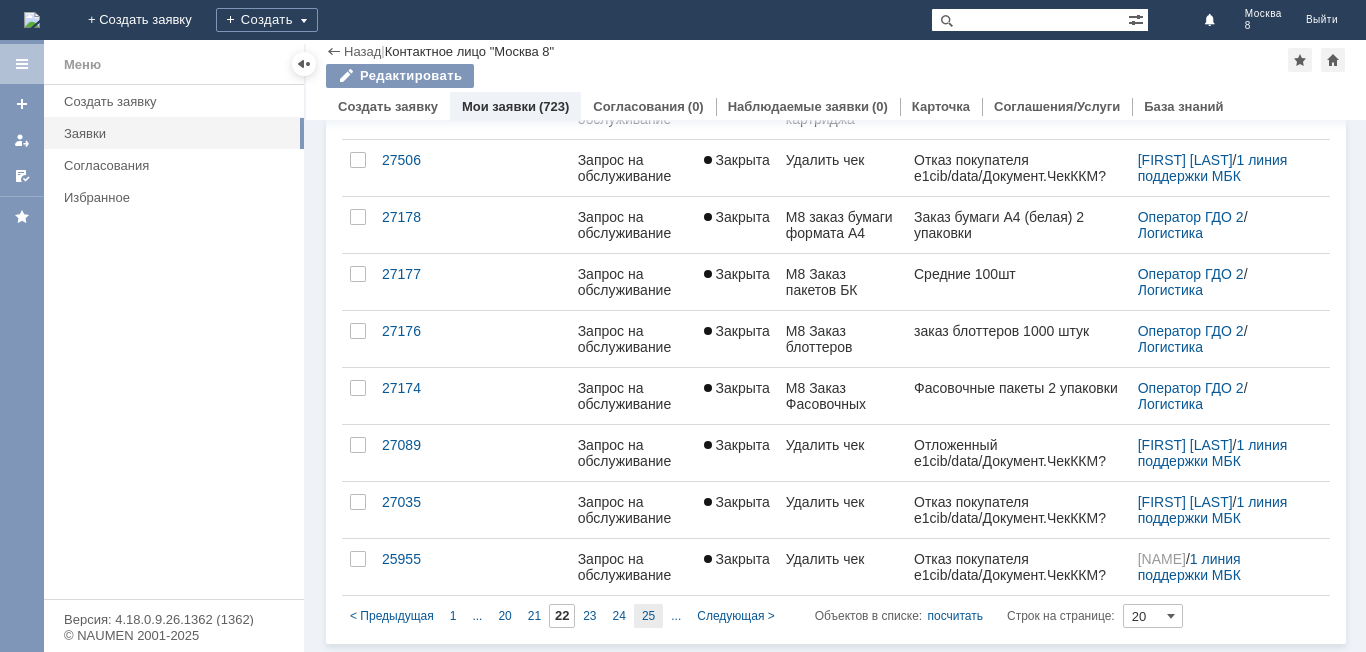 click on "25" at bounding box center (648, 616) 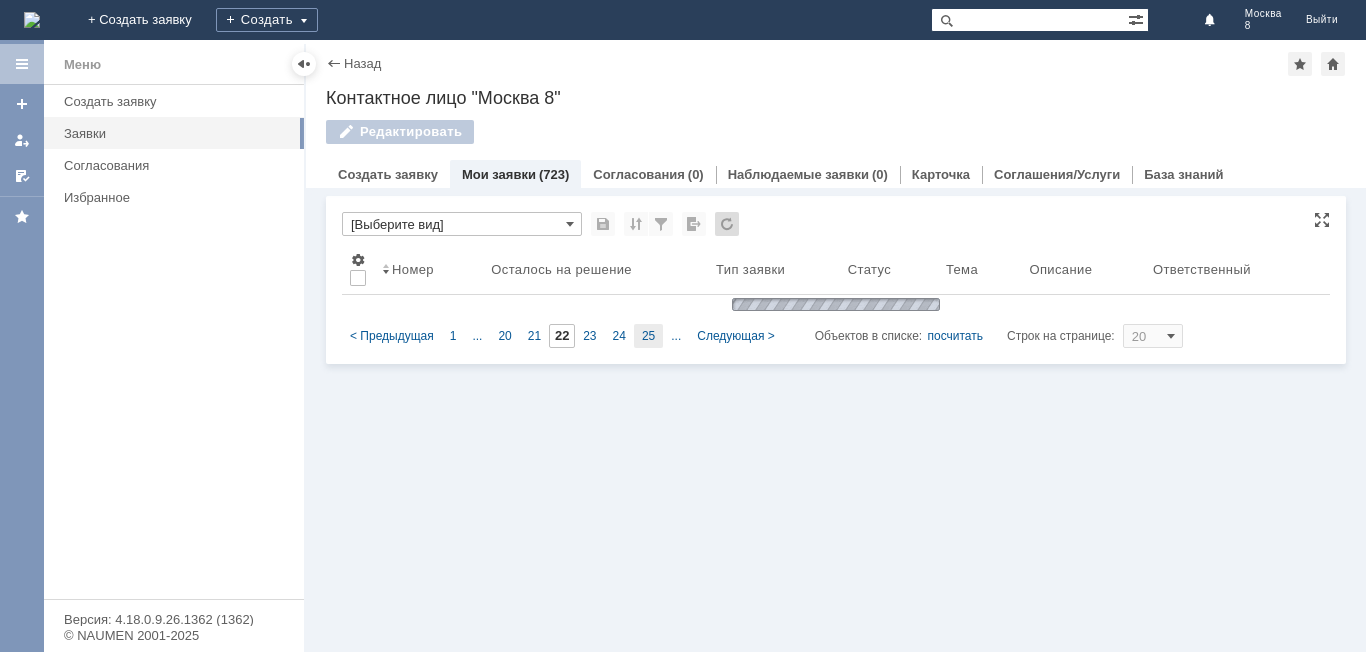 type on "25" 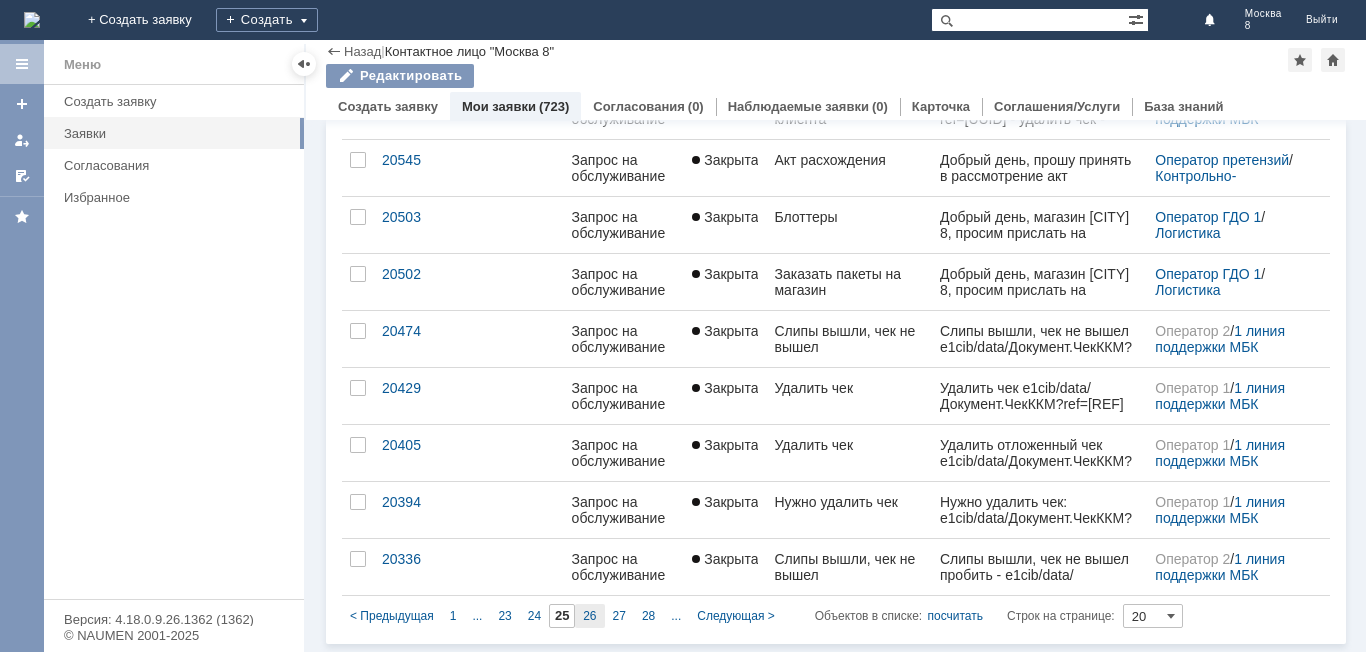 click on "26" at bounding box center (589, 616) 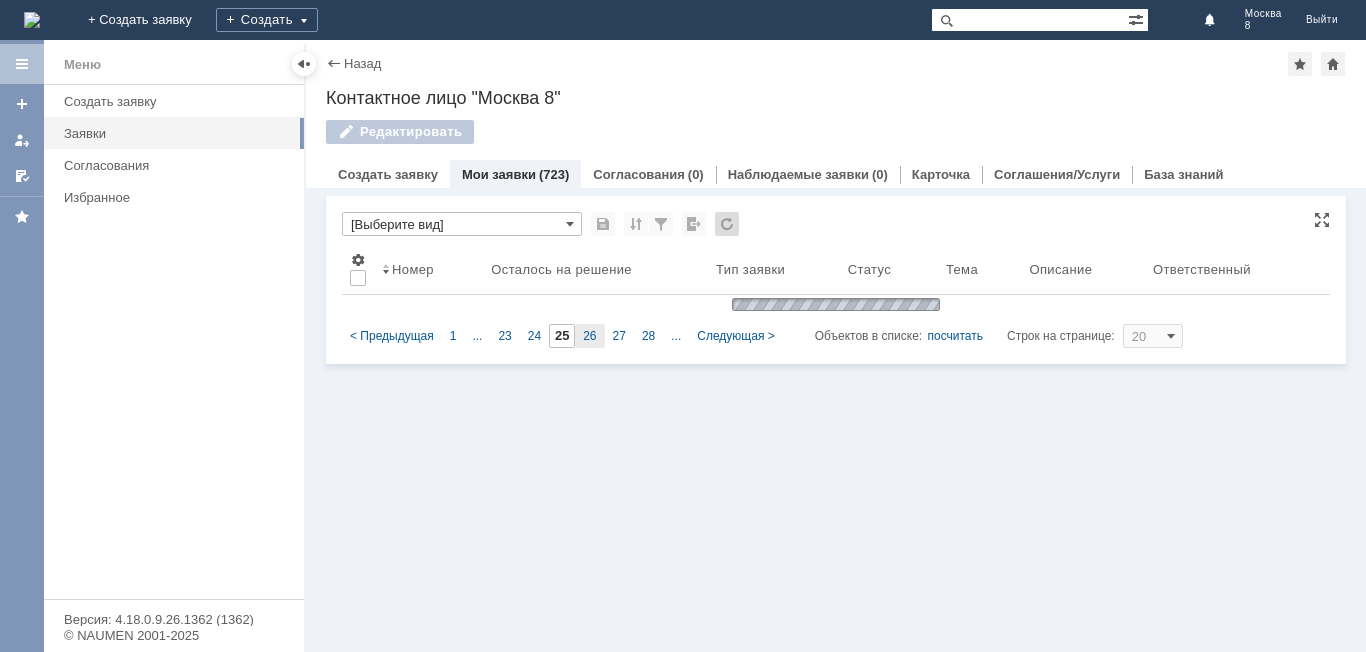 type on "26" 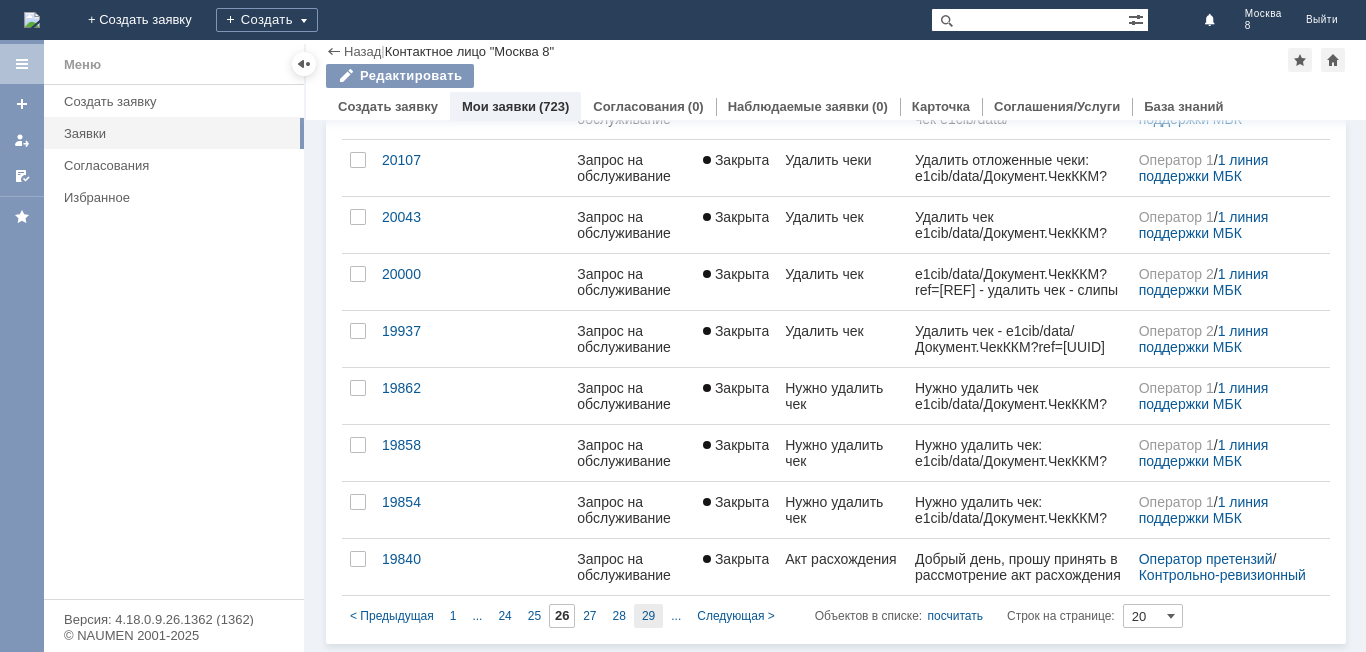 click on "29" at bounding box center (648, 616) 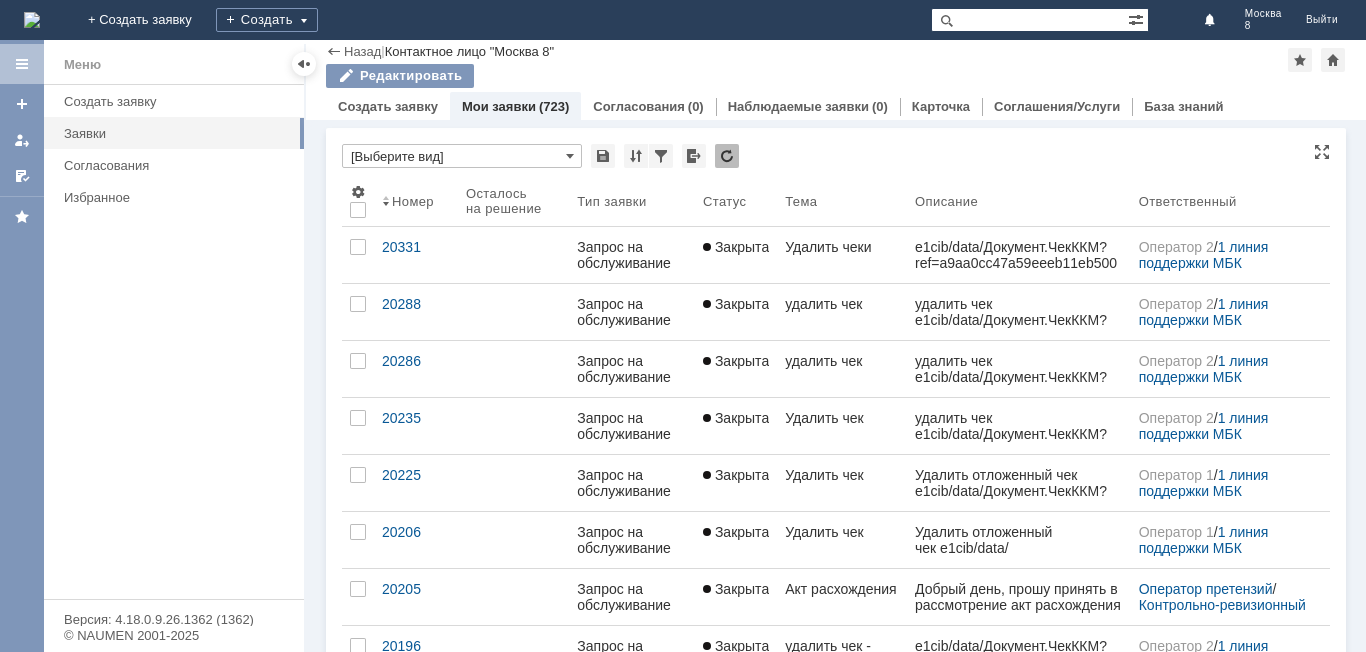 type on "29" 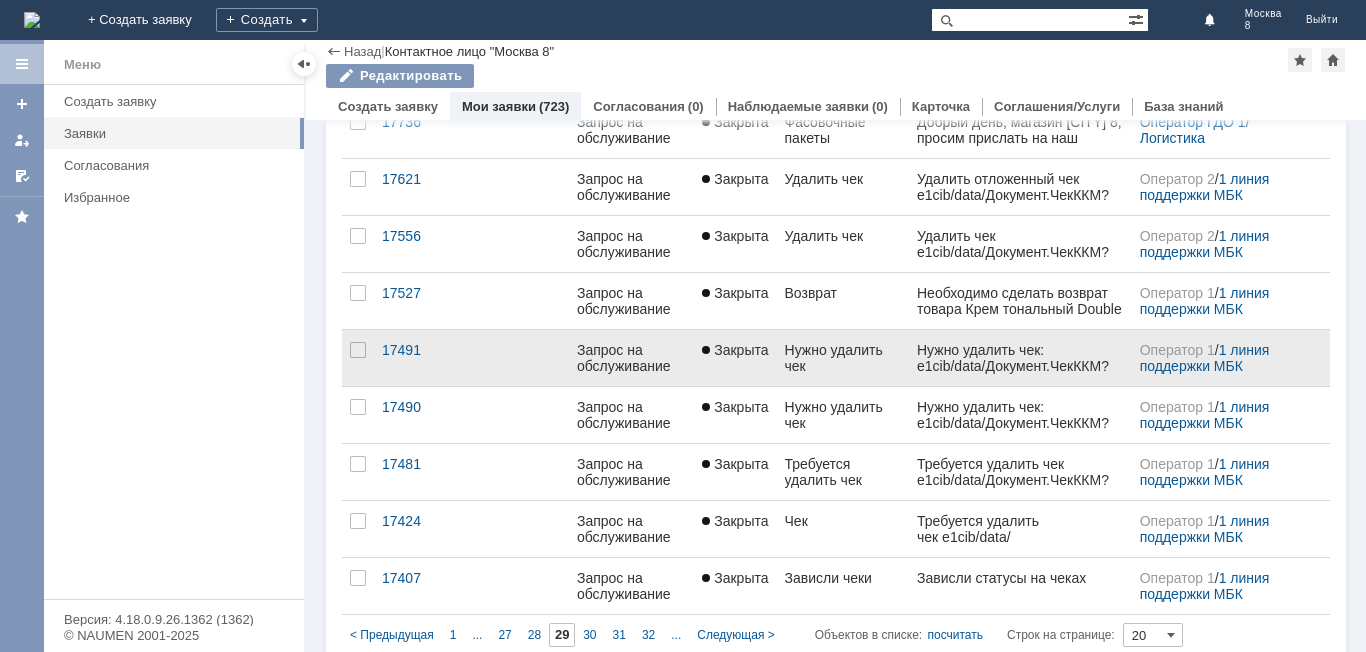scroll, scrollTop: 771, scrollLeft: 0, axis: vertical 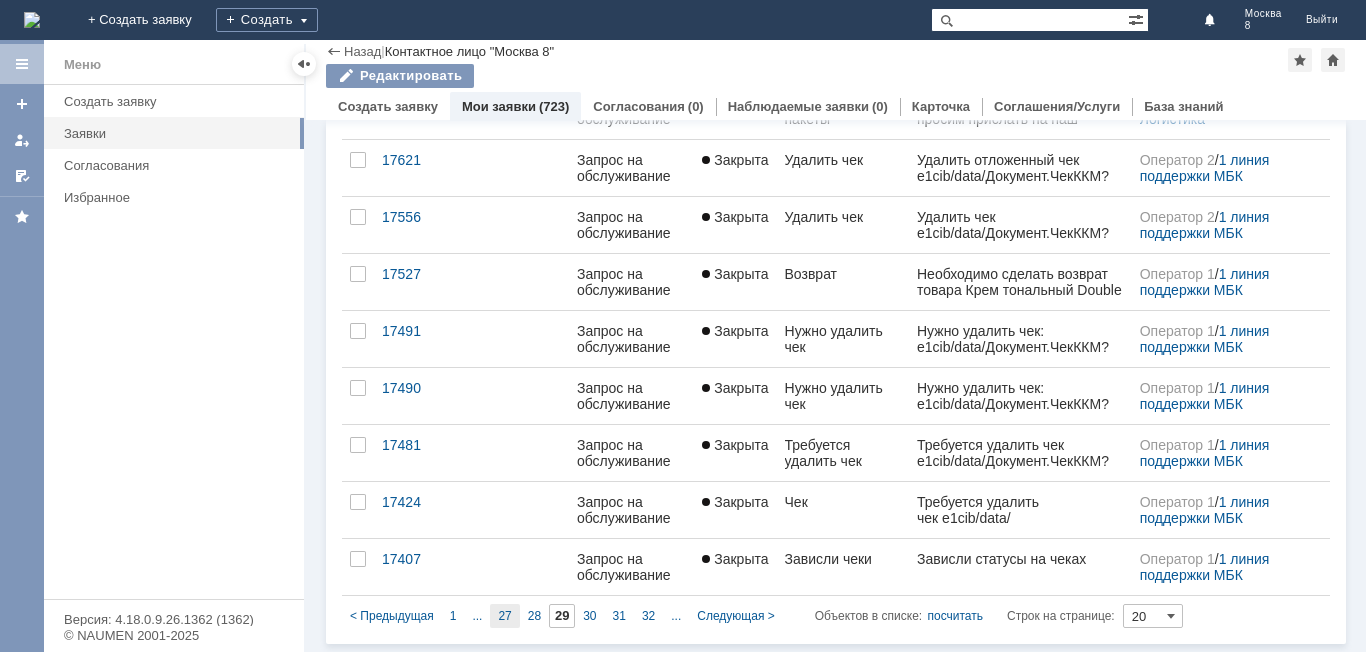 click on "27" at bounding box center [504, 616] 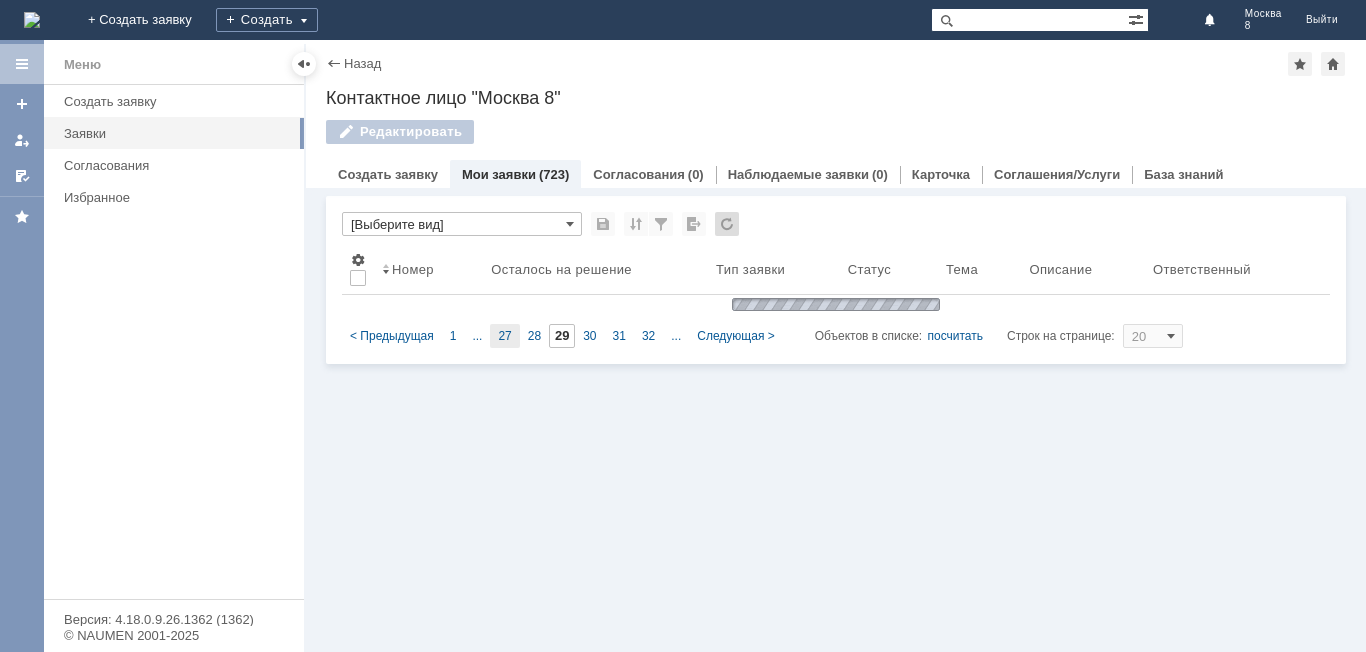 scroll, scrollTop: 0, scrollLeft: 0, axis: both 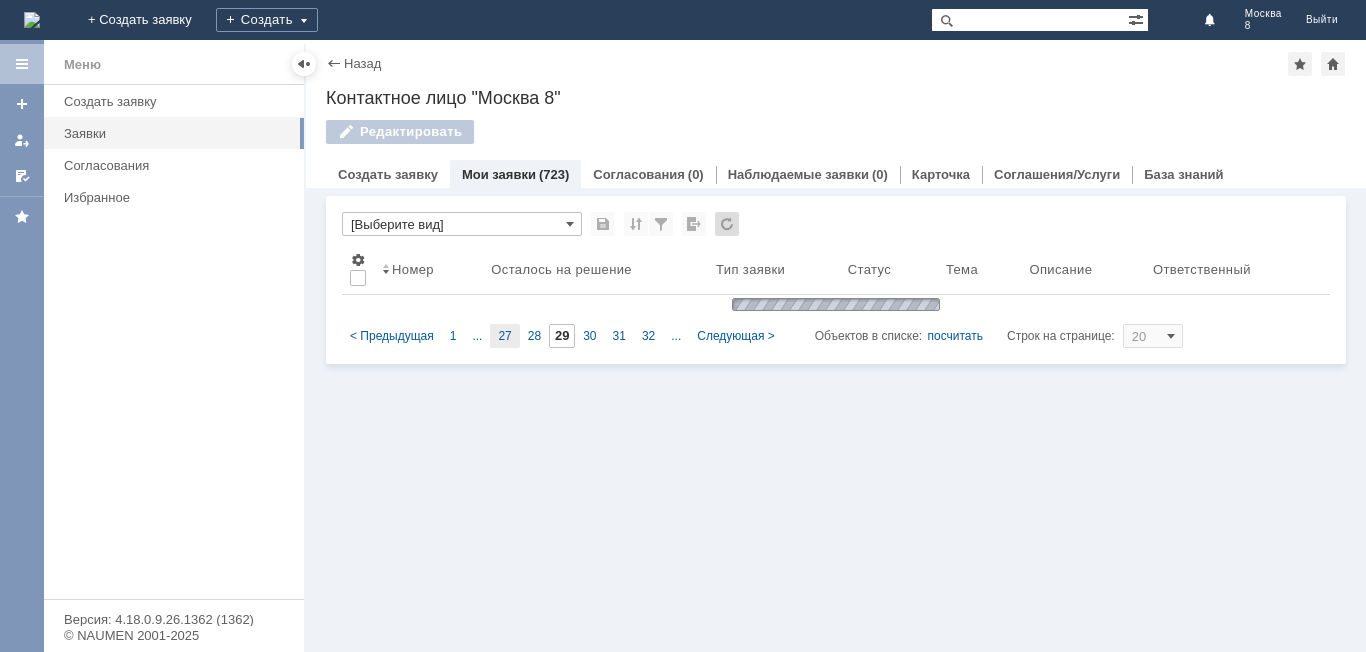 type on "27" 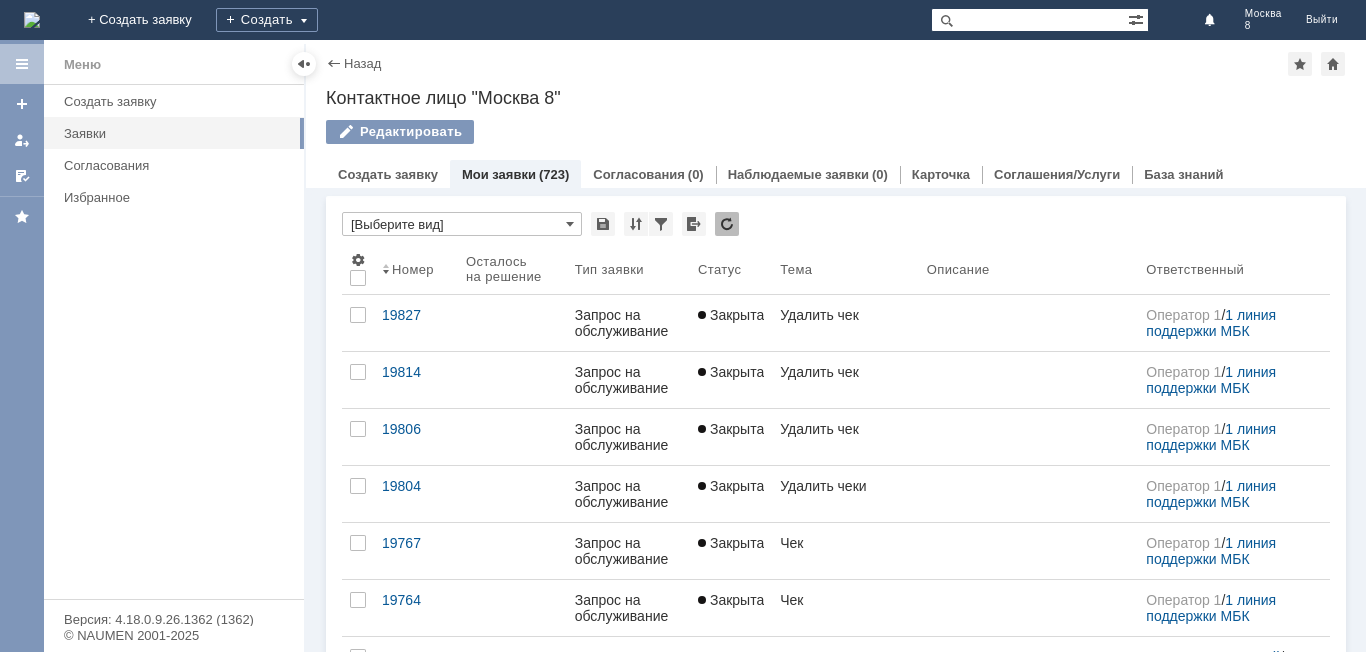 scroll, scrollTop: 8, scrollLeft: 0, axis: vertical 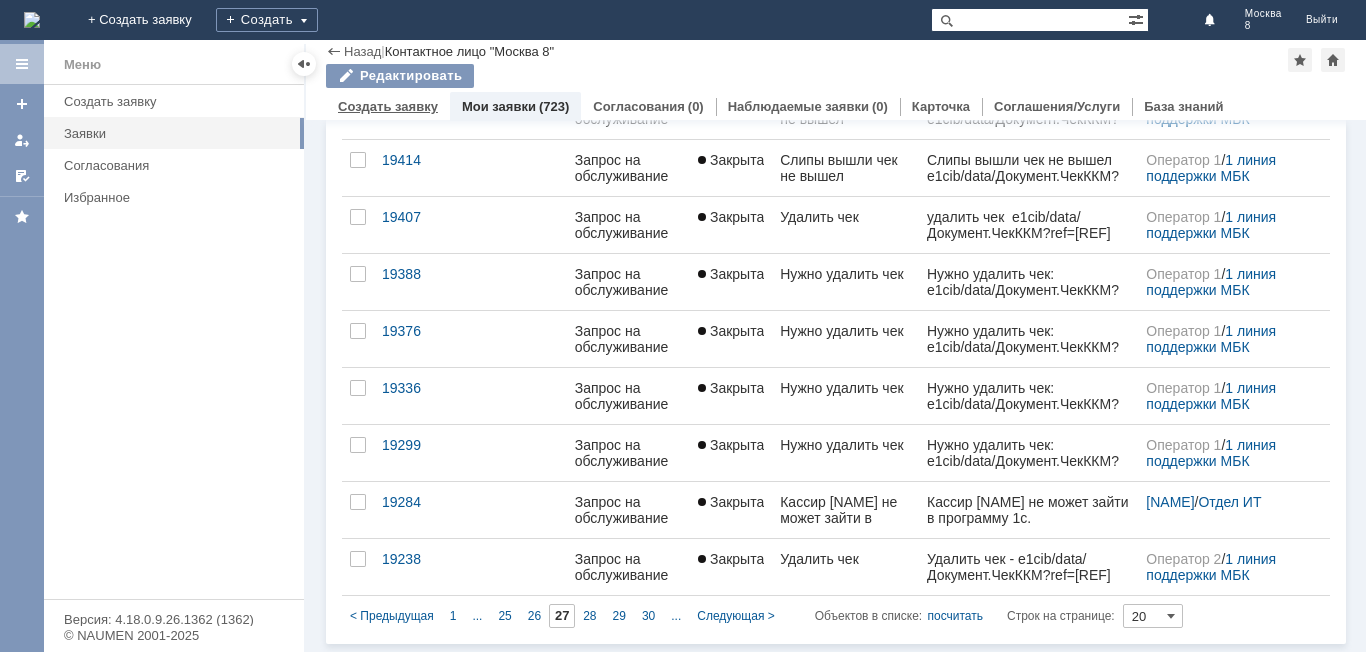 click on "Создать заявку" at bounding box center (388, 106) 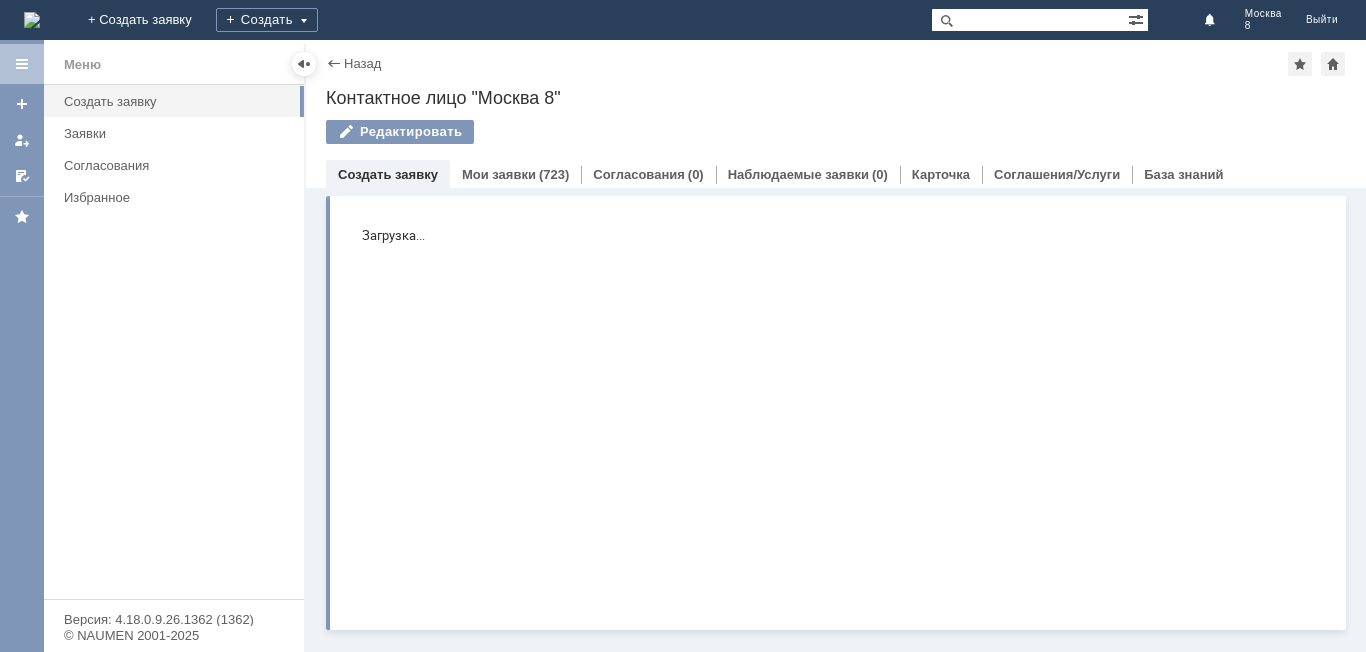 scroll, scrollTop: 0, scrollLeft: 0, axis: both 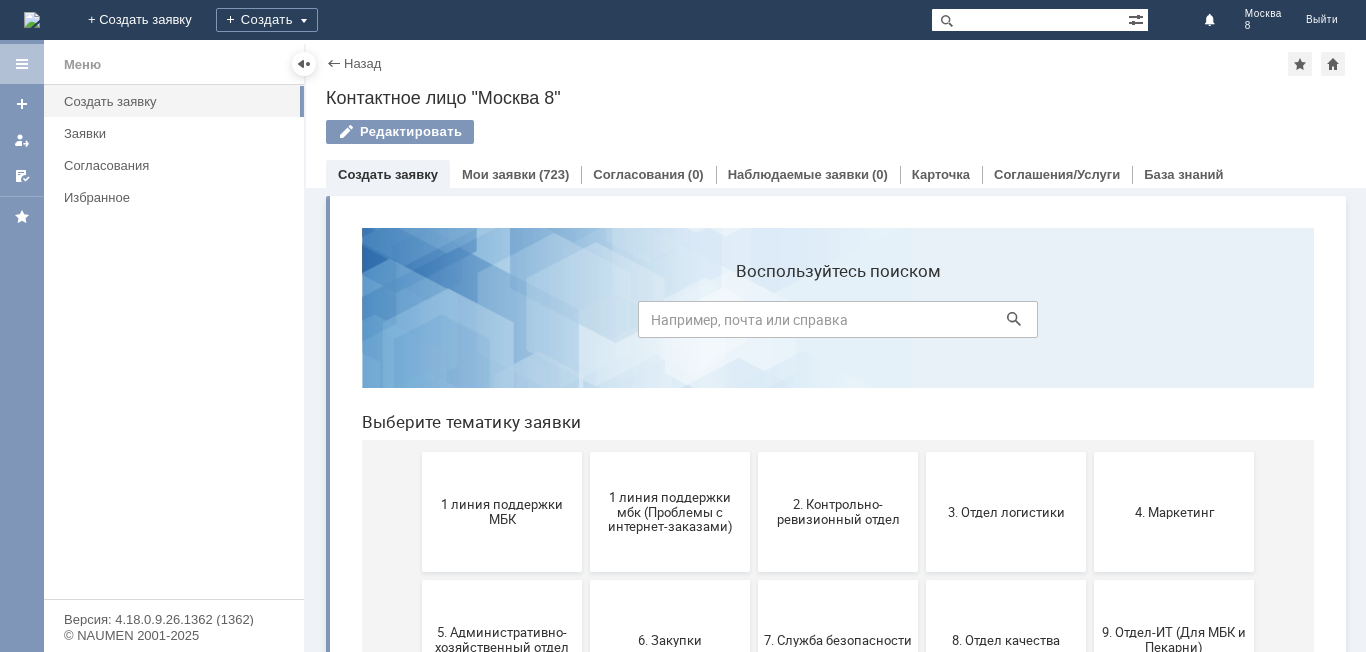 click on "Витрина услуг" at bounding box center [836, 595] 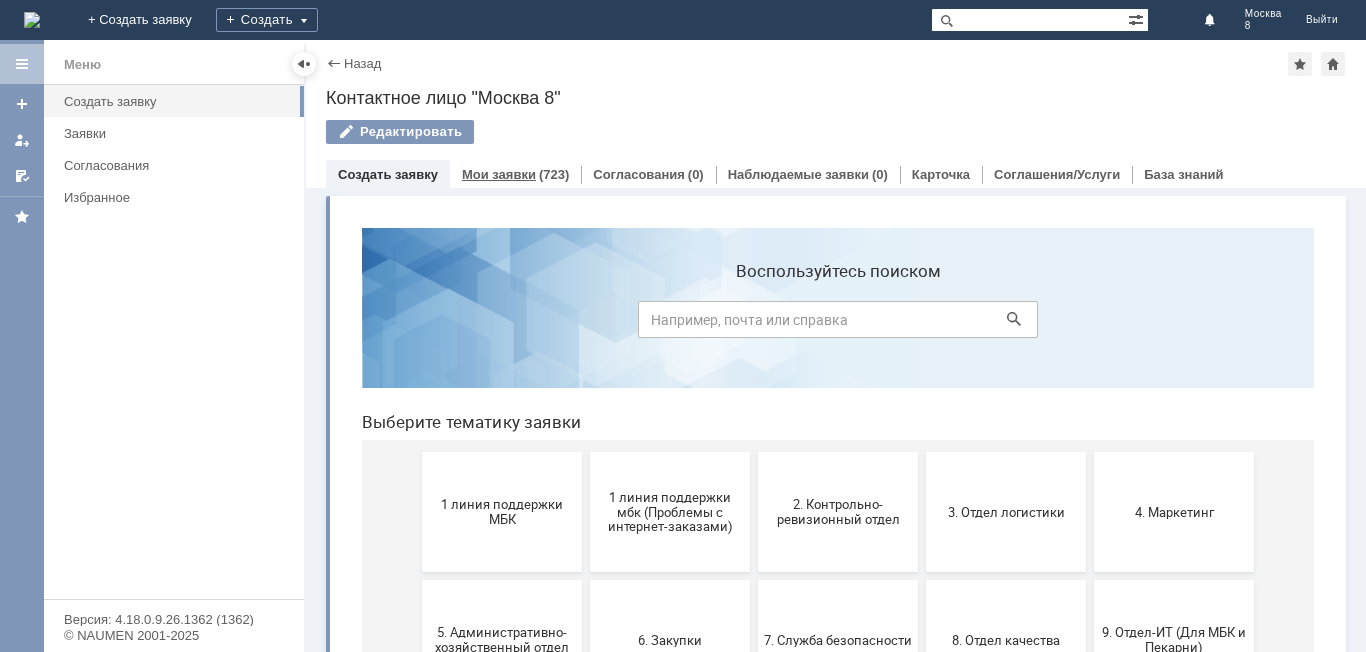 click on "Мои заявки" at bounding box center [499, 174] 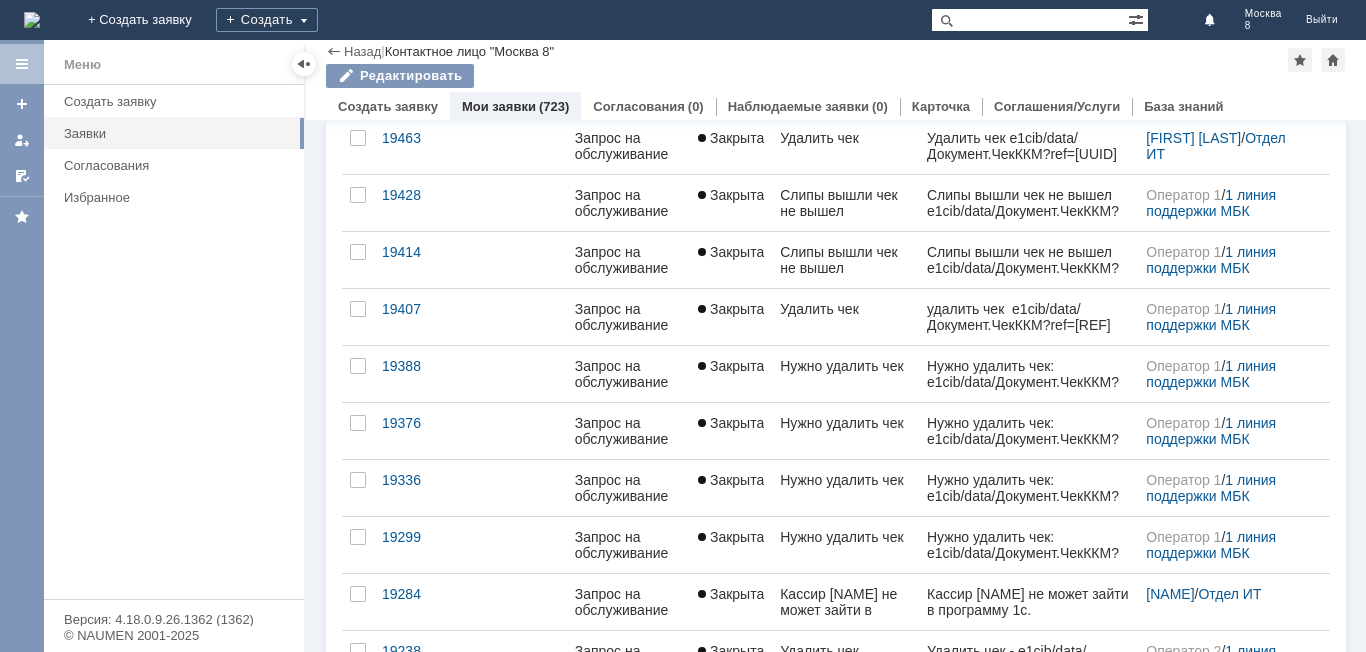 scroll, scrollTop: 782, scrollLeft: 0, axis: vertical 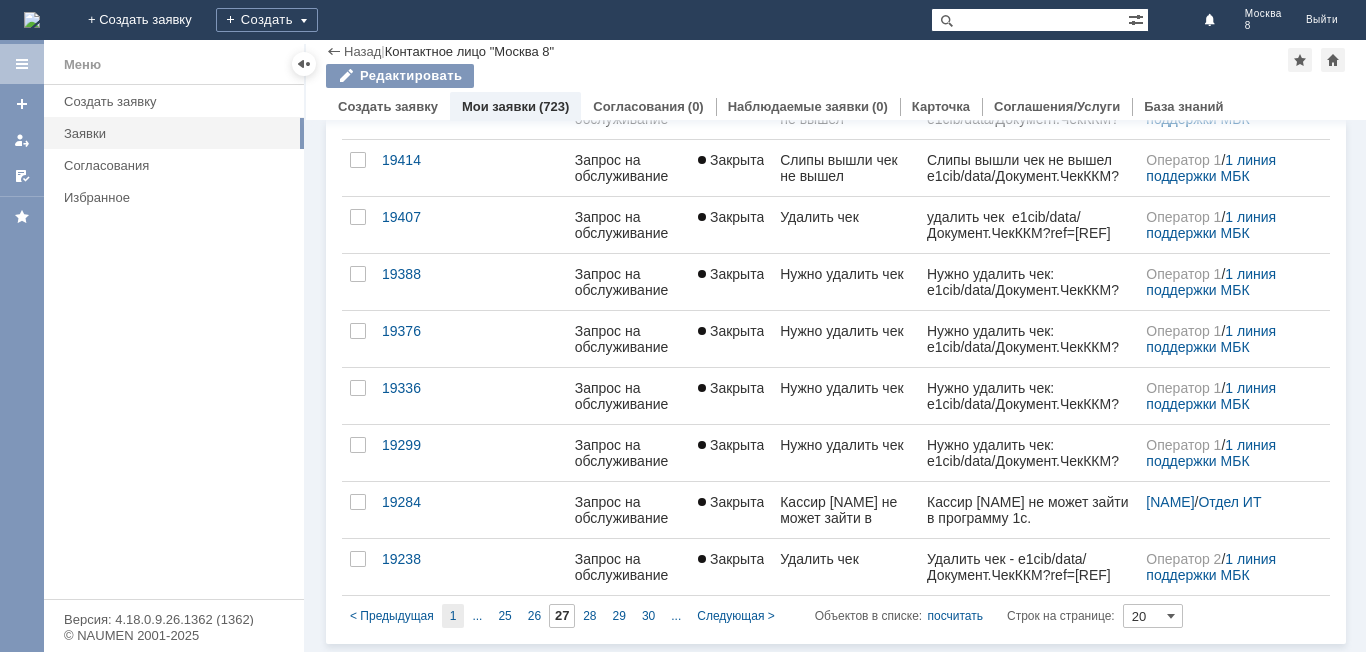 click on "1" at bounding box center [453, 616] 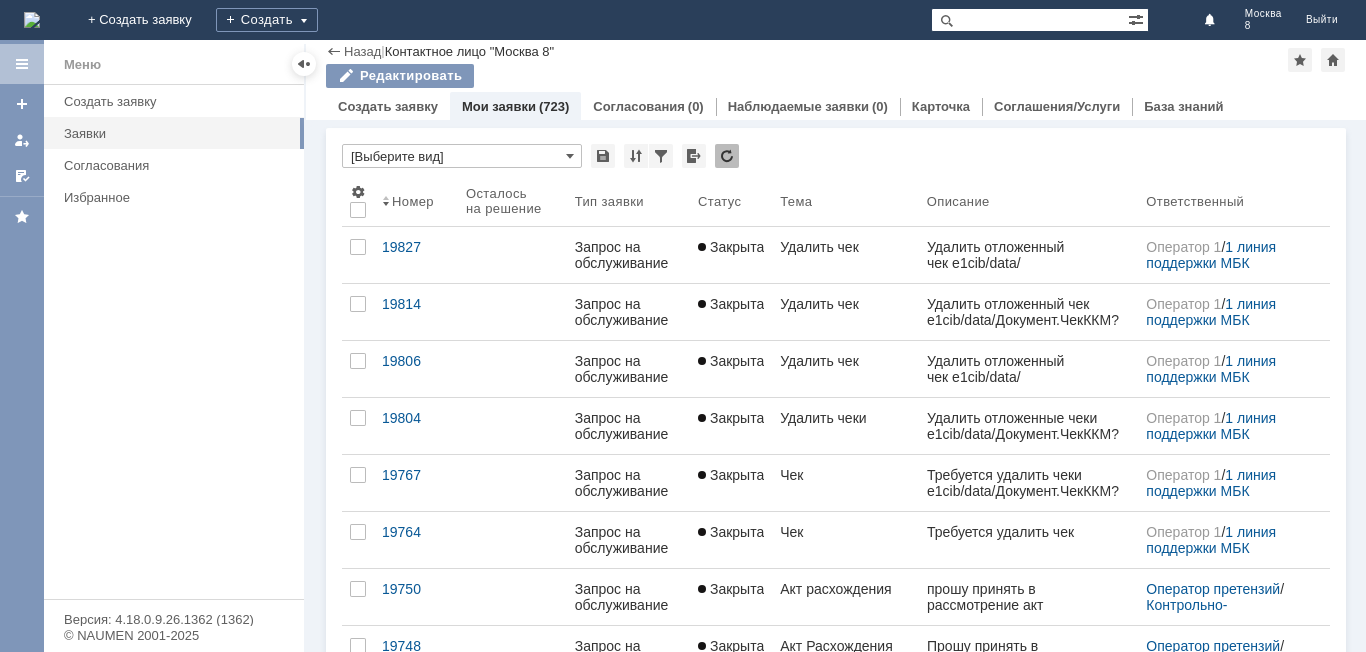 type on "1" 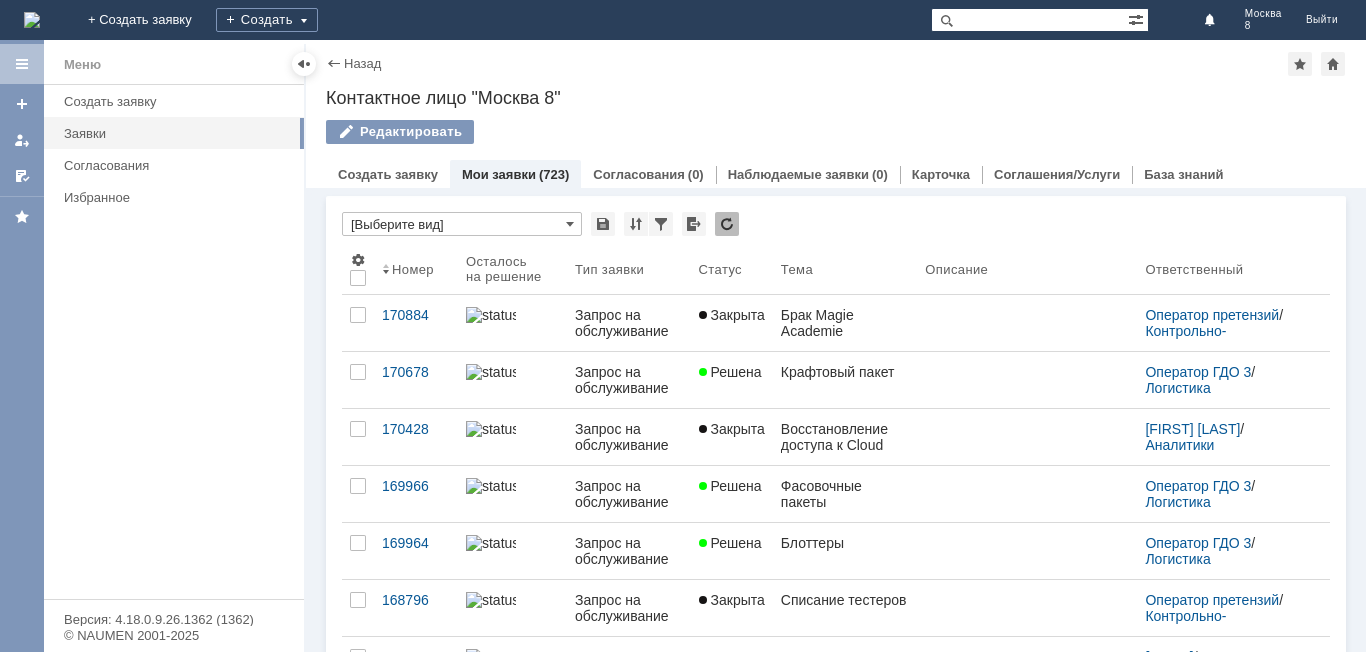 scroll, scrollTop: 0, scrollLeft: 0, axis: both 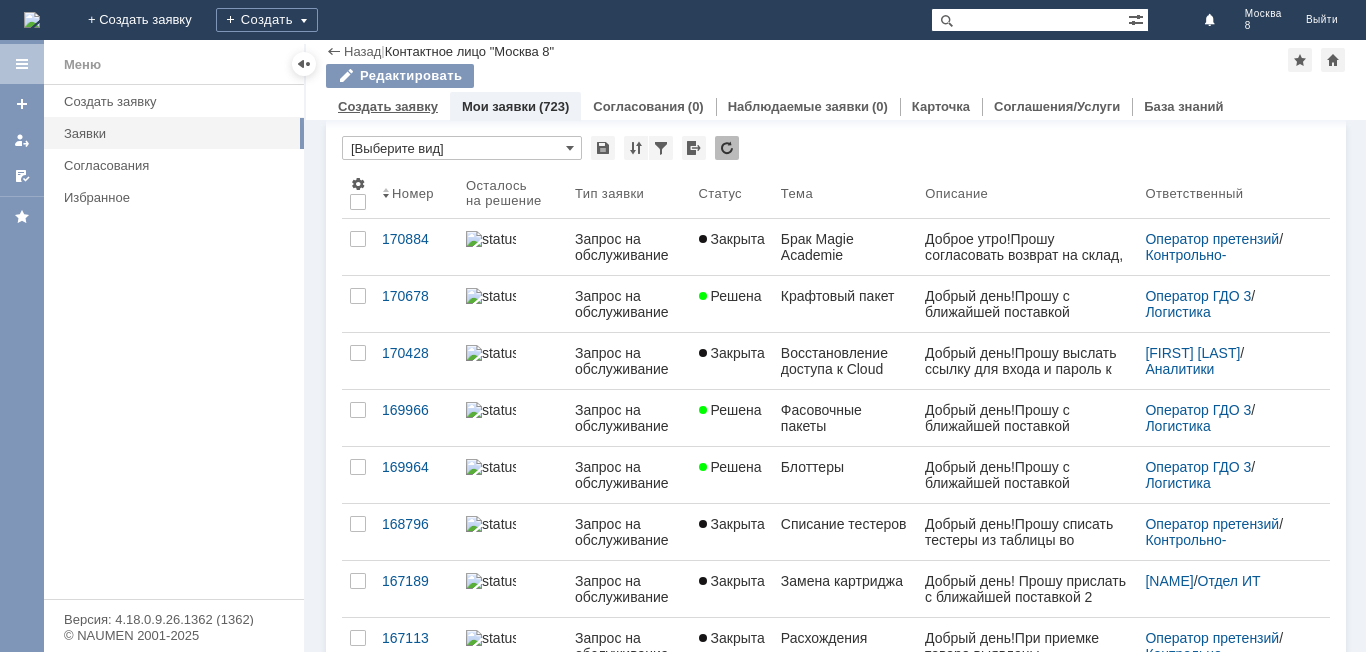 click on "Создать заявку" at bounding box center (388, 106) 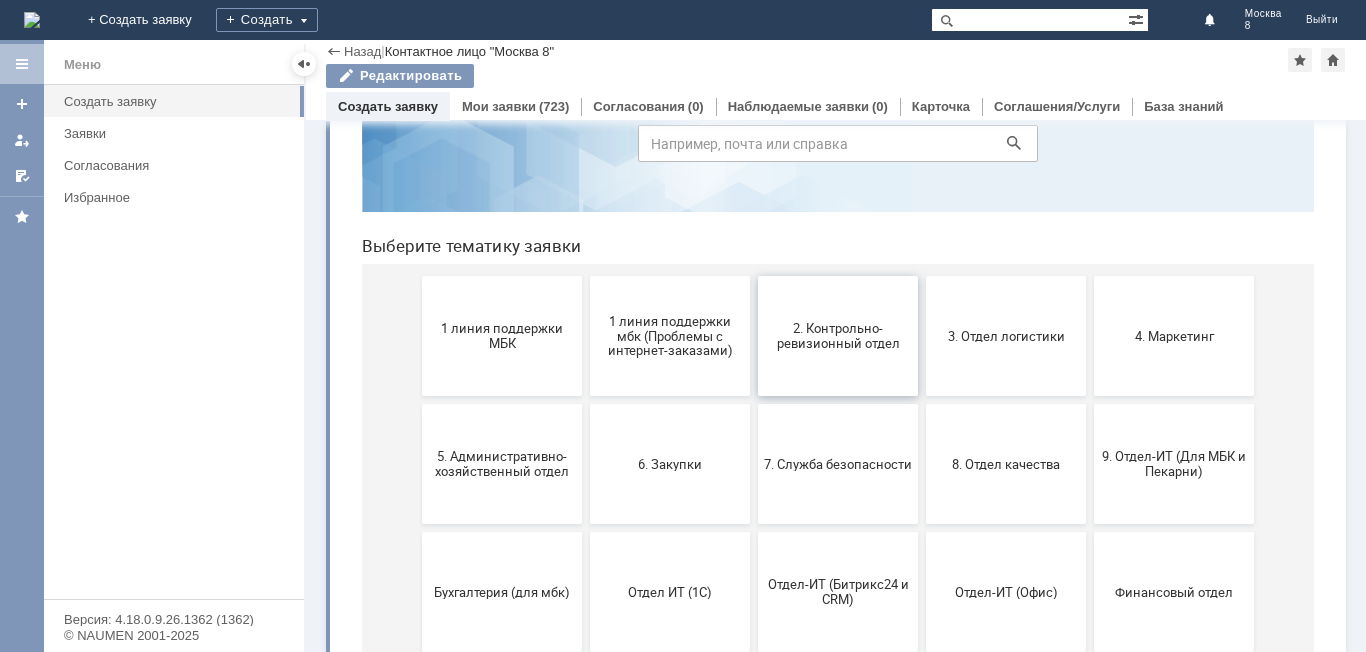 click on "2. Контрольно-ревизионный отдел" at bounding box center [838, 336] 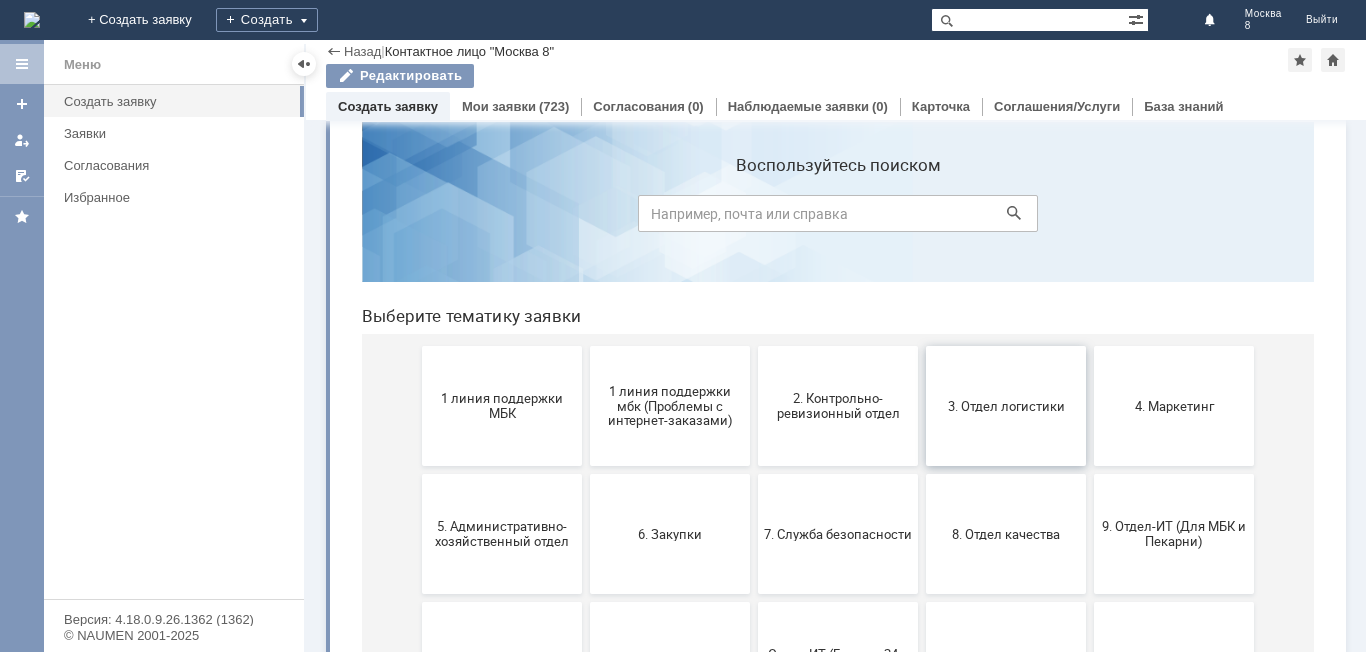 click on "3. Отдел логистики" at bounding box center [1006, 406] 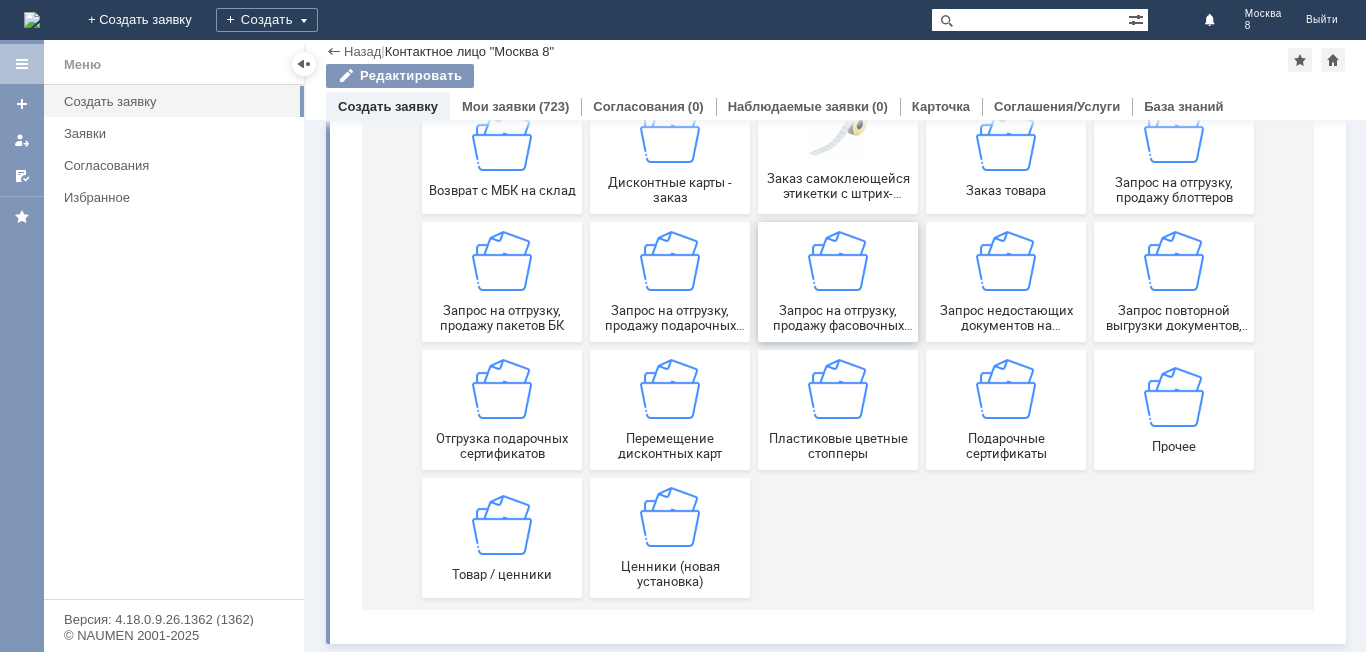 scroll, scrollTop: 67, scrollLeft: 0, axis: vertical 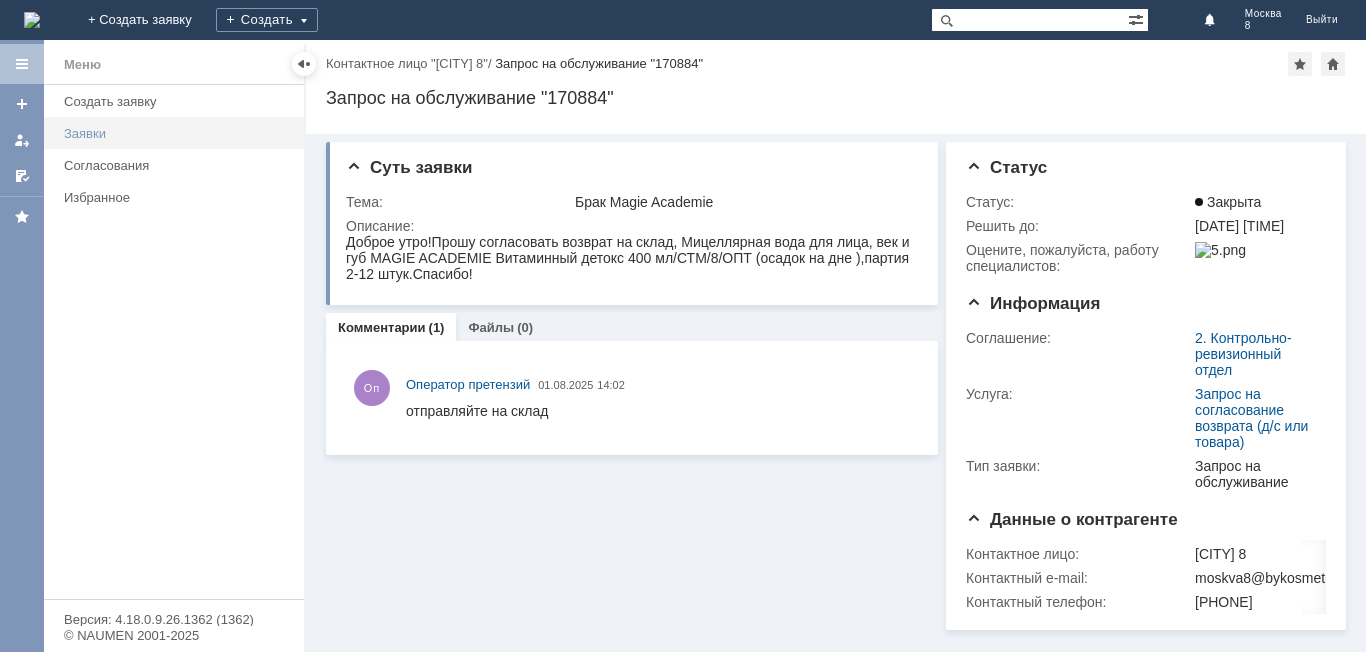 click on "Заявки" at bounding box center [178, 133] 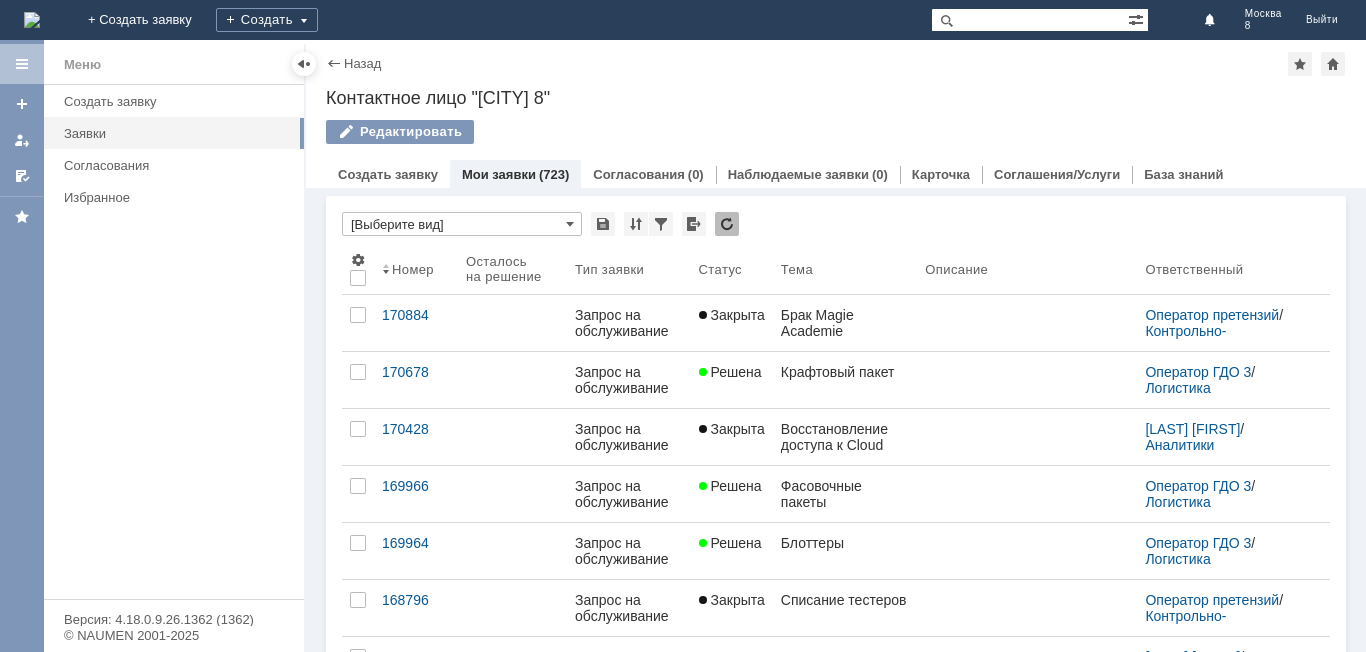 scroll, scrollTop: 0, scrollLeft: 0, axis: both 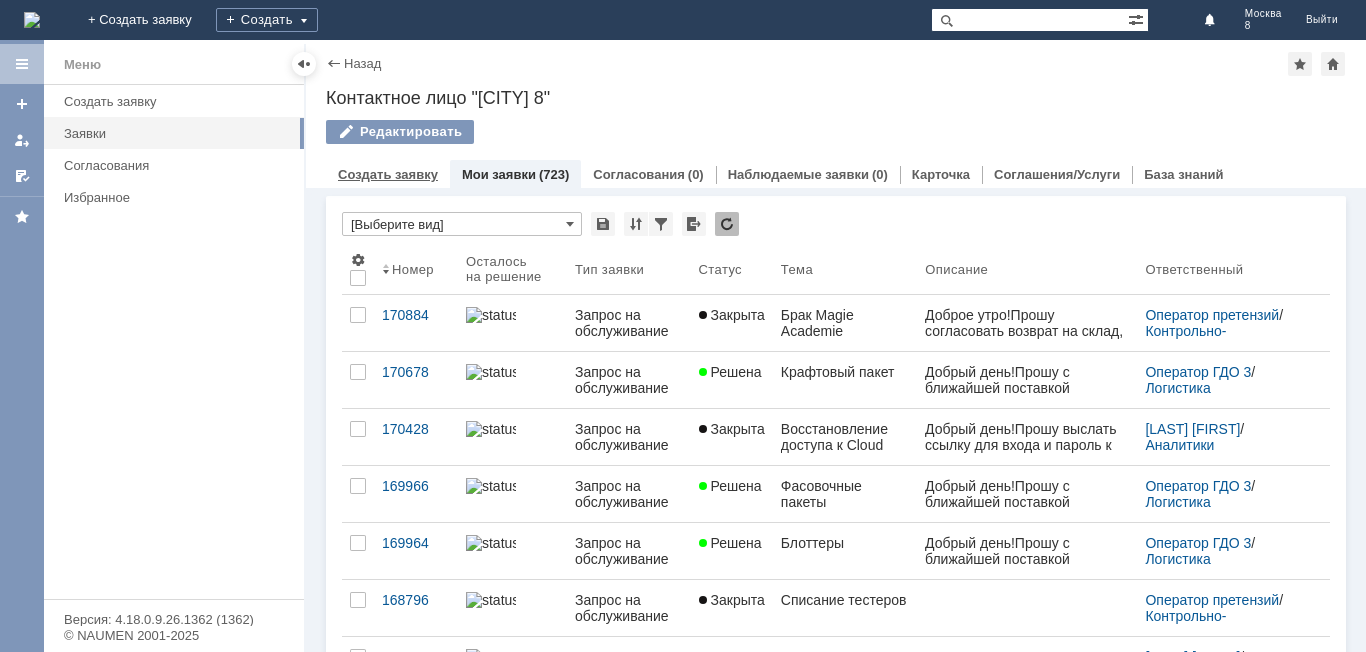 click on "Создать заявку" at bounding box center [388, 174] 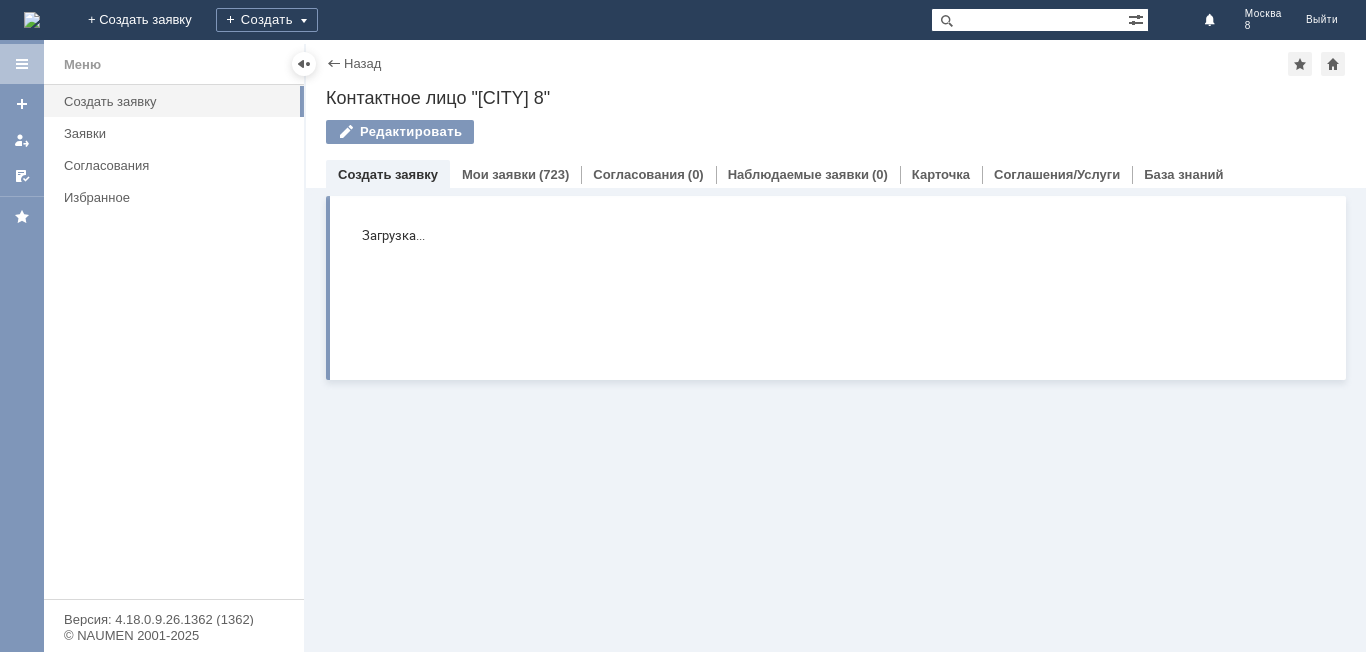 scroll, scrollTop: 0, scrollLeft: 0, axis: both 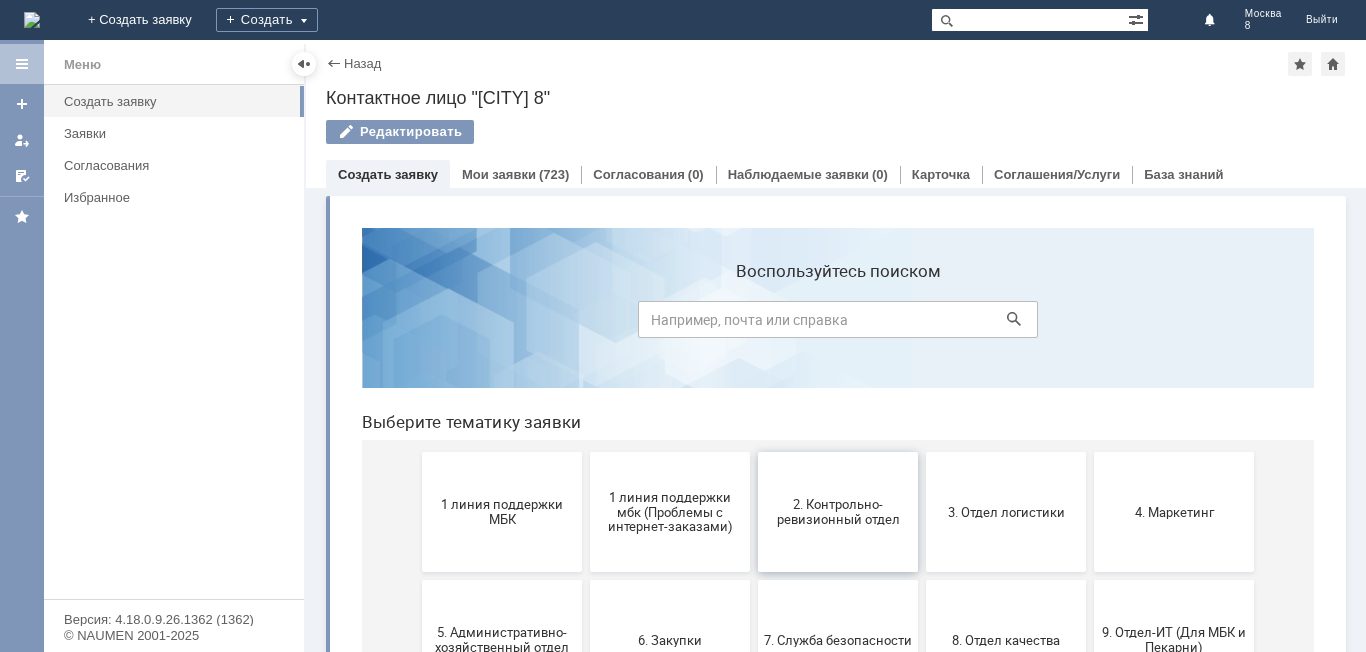 click on "2. Контрольно-ревизионный отдел" at bounding box center (838, 512) 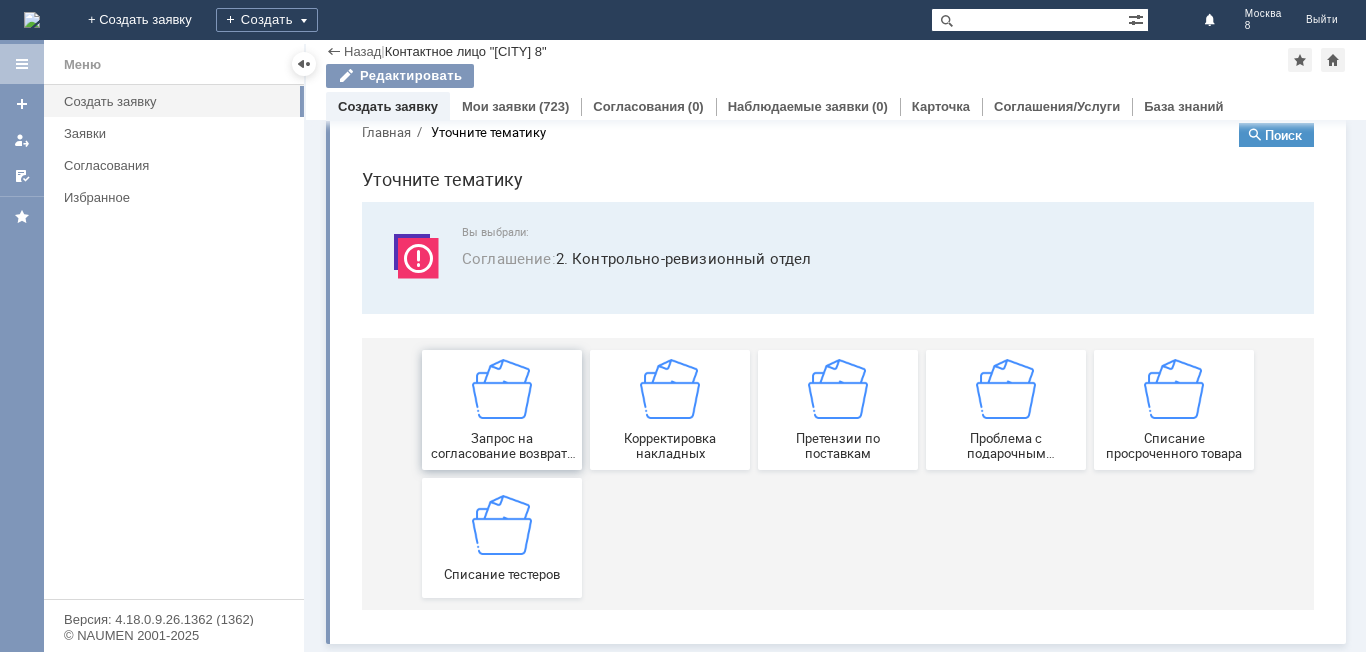 scroll, scrollTop: 38, scrollLeft: 0, axis: vertical 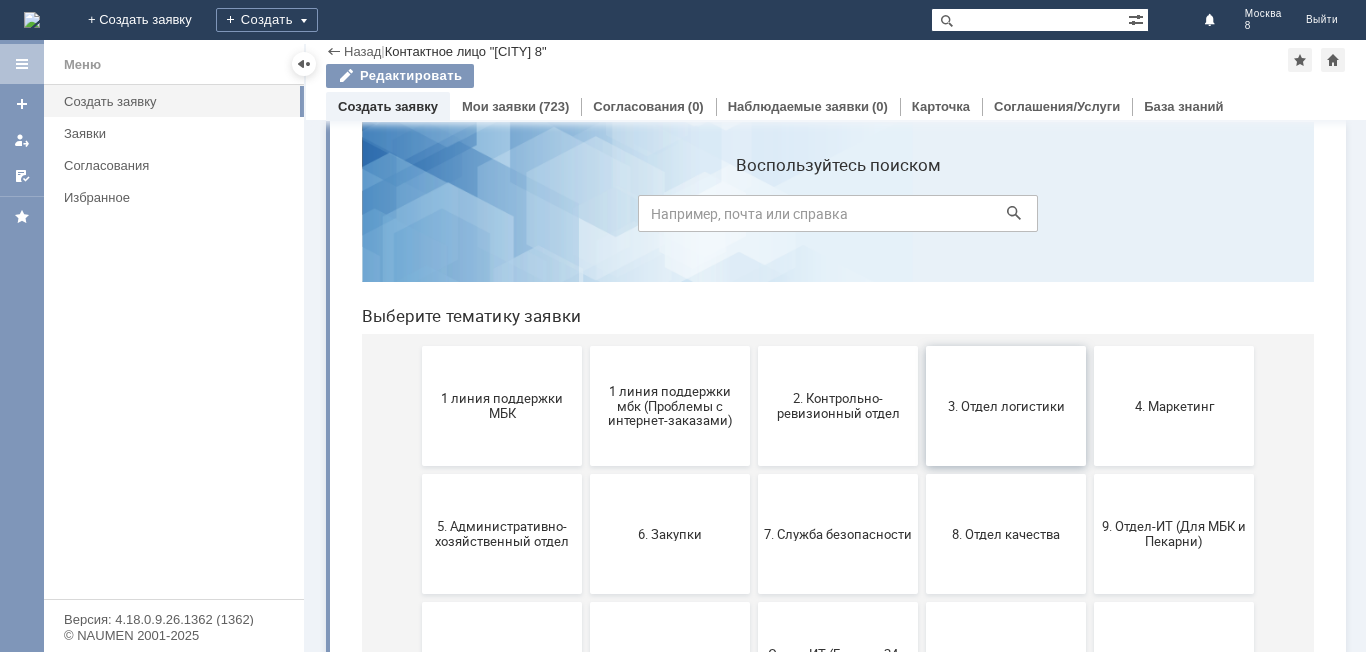 click on "3. Отдел логистики" at bounding box center [1006, 406] 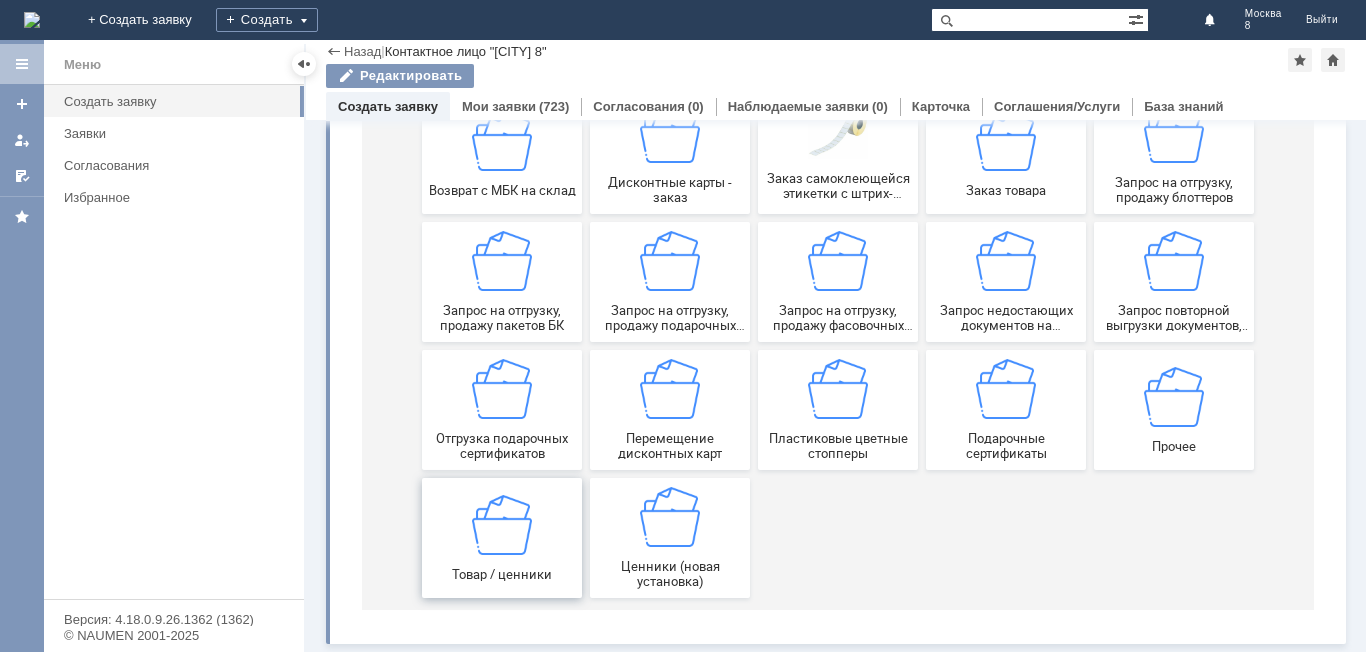scroll, scrollTop: 0, scrollLeft: 0, axis: both 